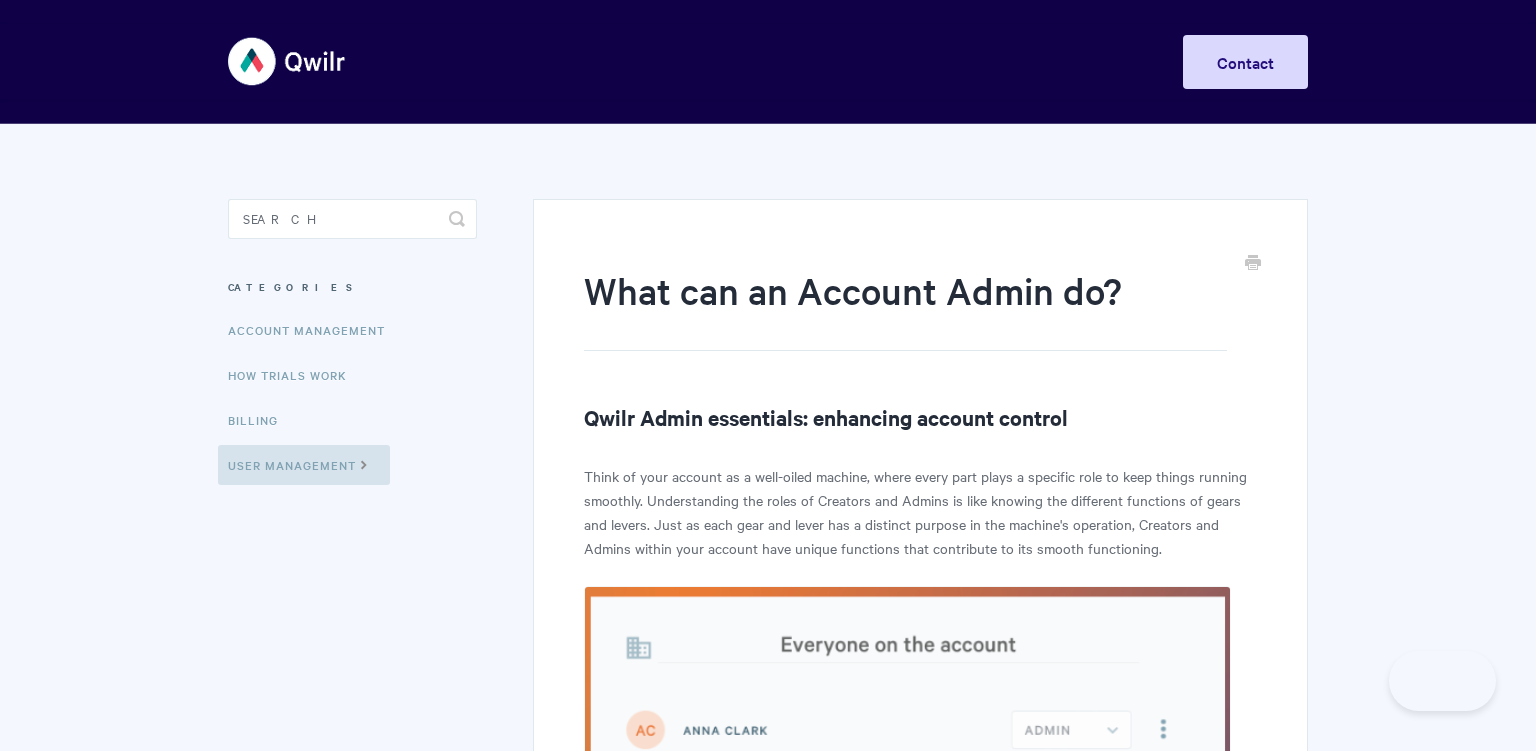 scroll, scrollTop: 0, scrollLeft: 0, axis: both 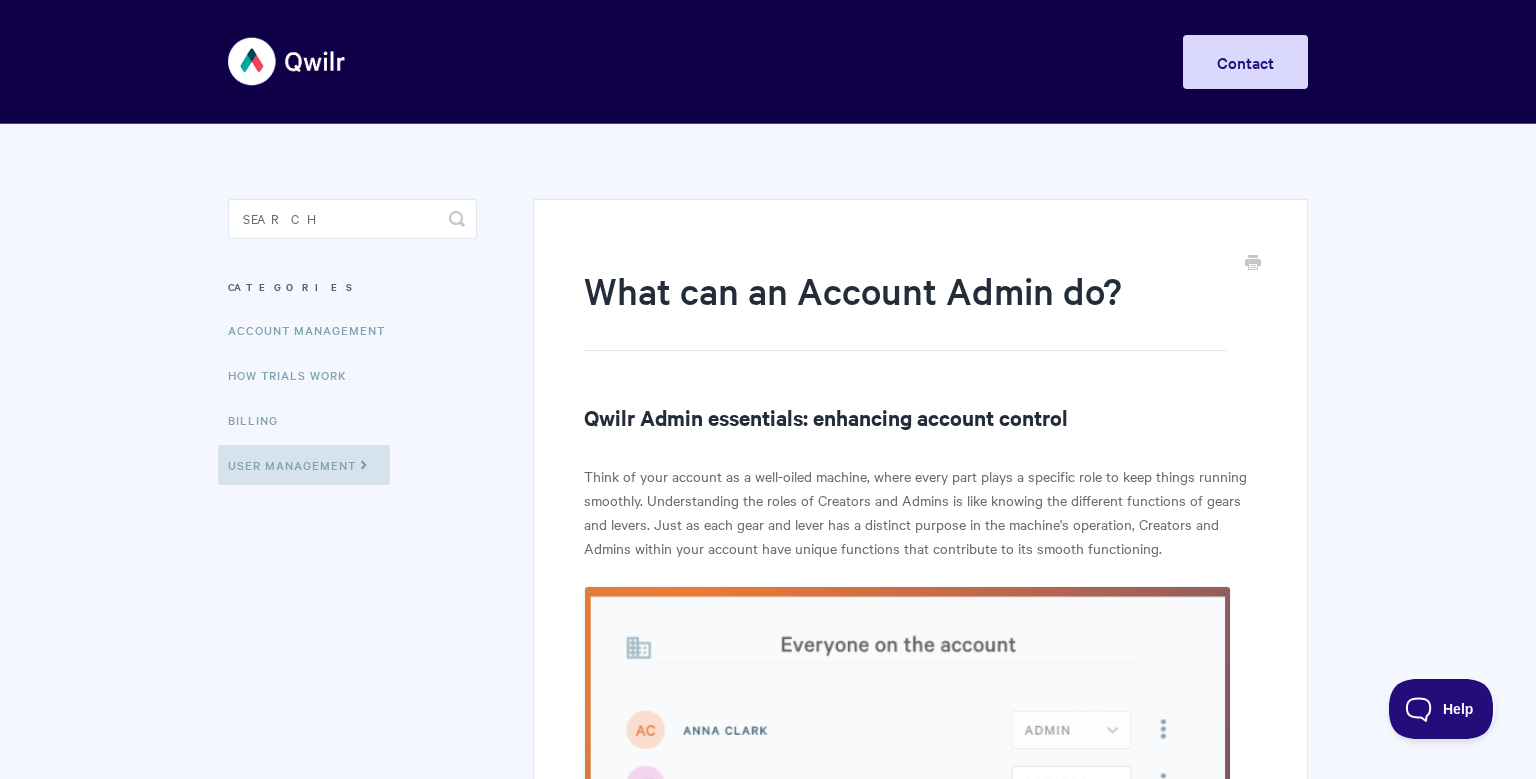 click on "Toggle Navigation
Home
Getting Started
Creating & Editing Pages
Sharing & Analyzing Pages
Integrations
Account Management & Billing
Troubleshooting
Qwilr Springboard   Contact Contact" at bounding box center (768, 1032) 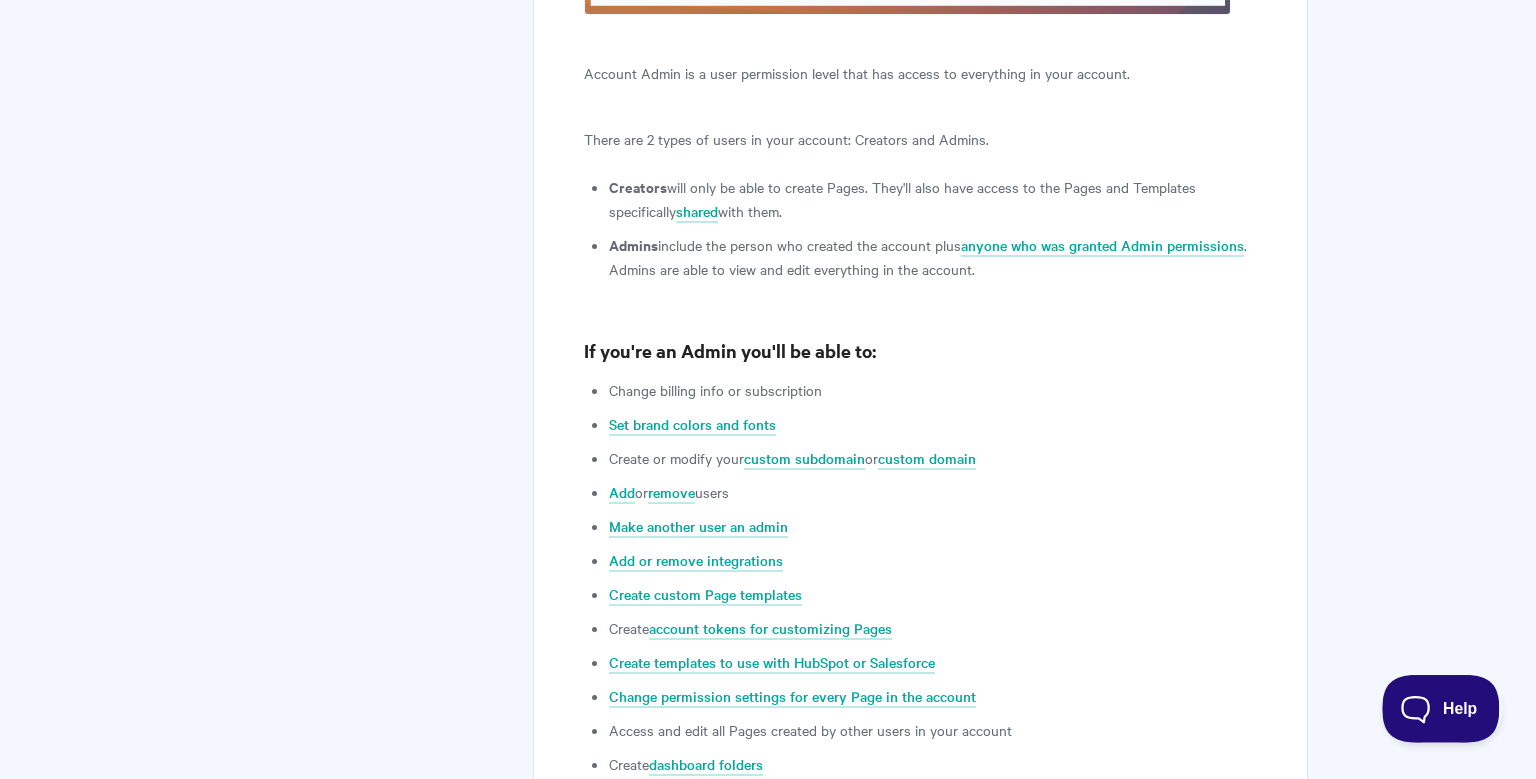 scroll, scrollTop: 850, scrollLeft: 0, axis: vertical 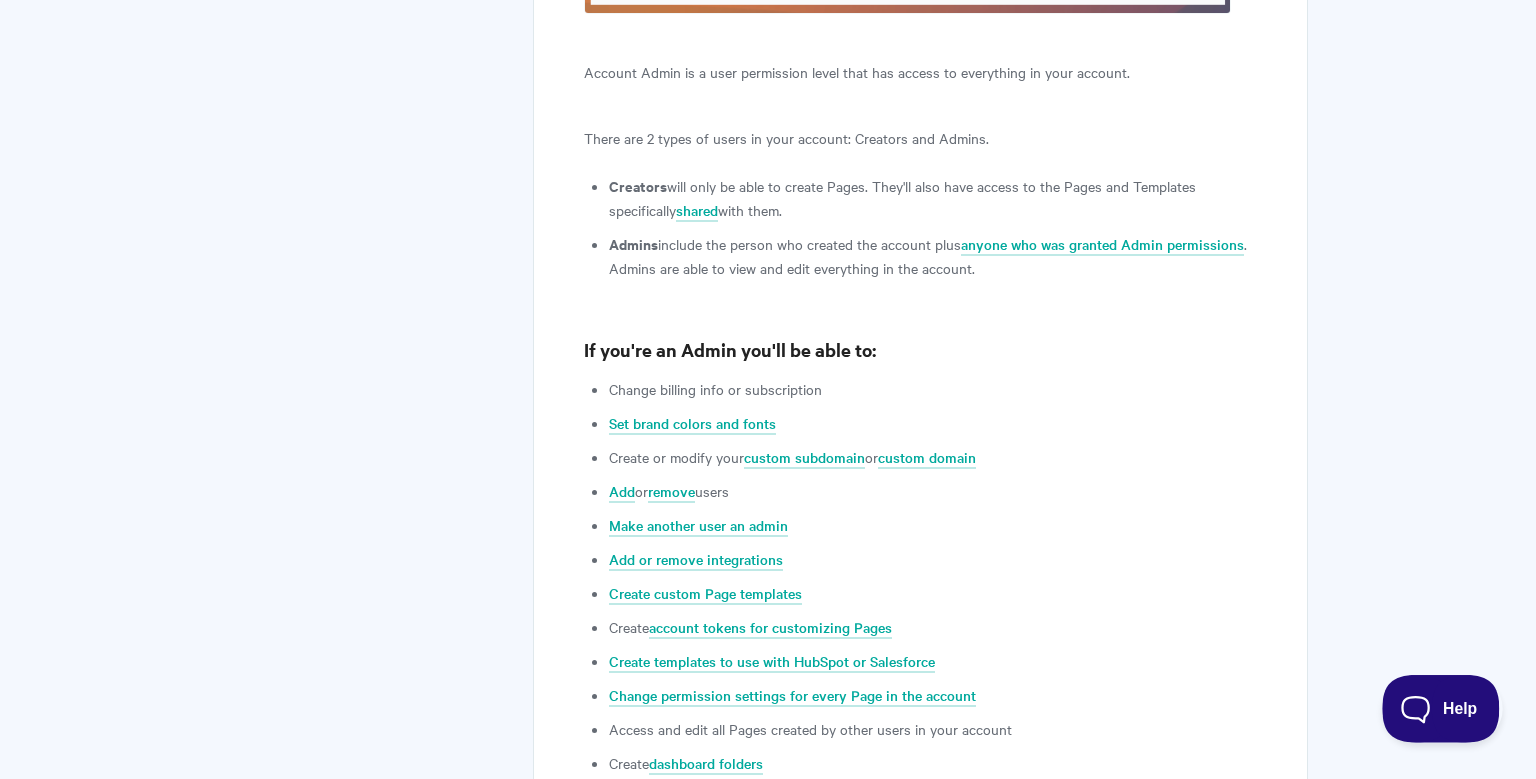 click on "Help" at bounding box center (1434, 705) 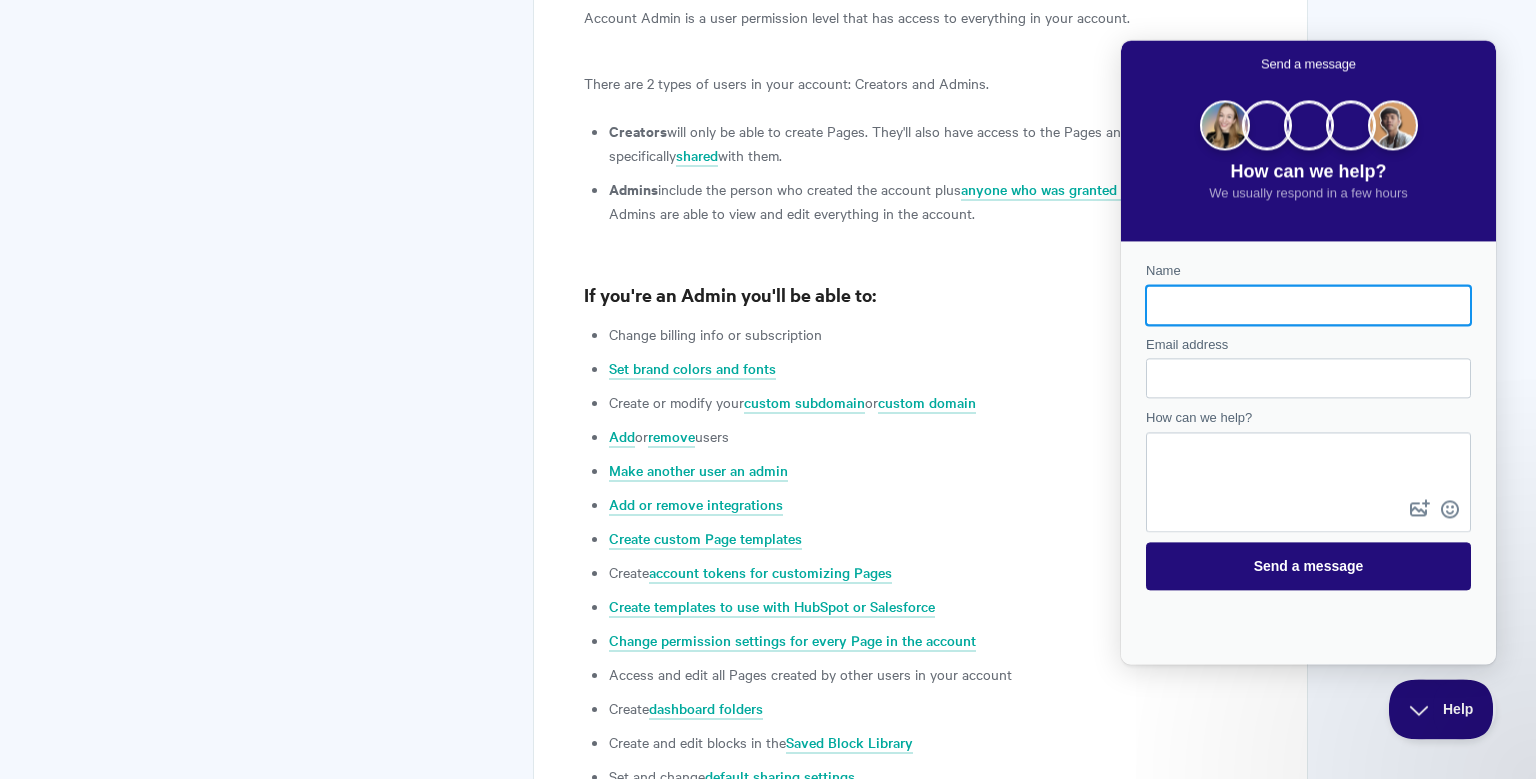 scroll, scrollTop: 907, scrollLeft: 0, axis: vertical 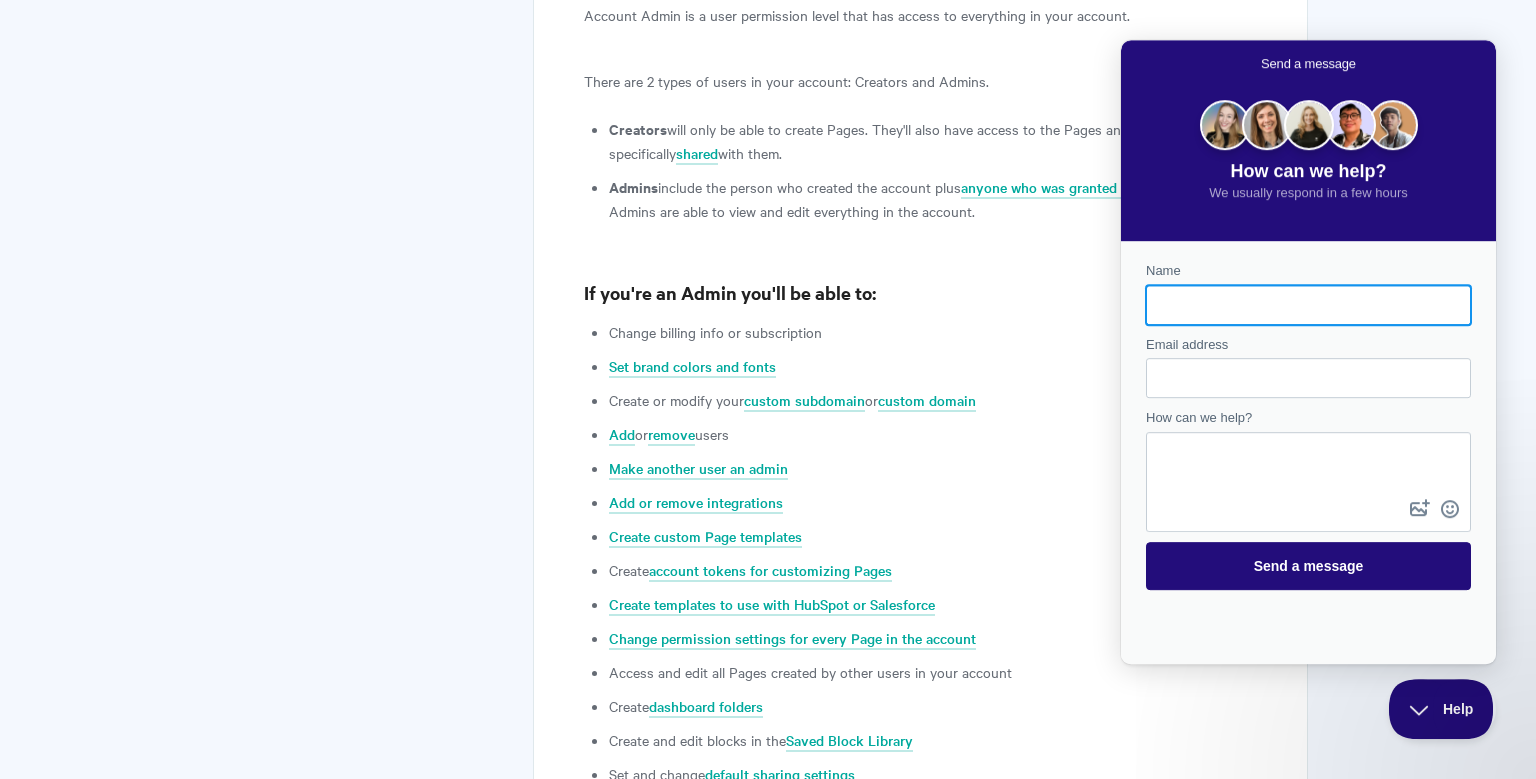 click on "Name" at bounding box center (1308, 305) 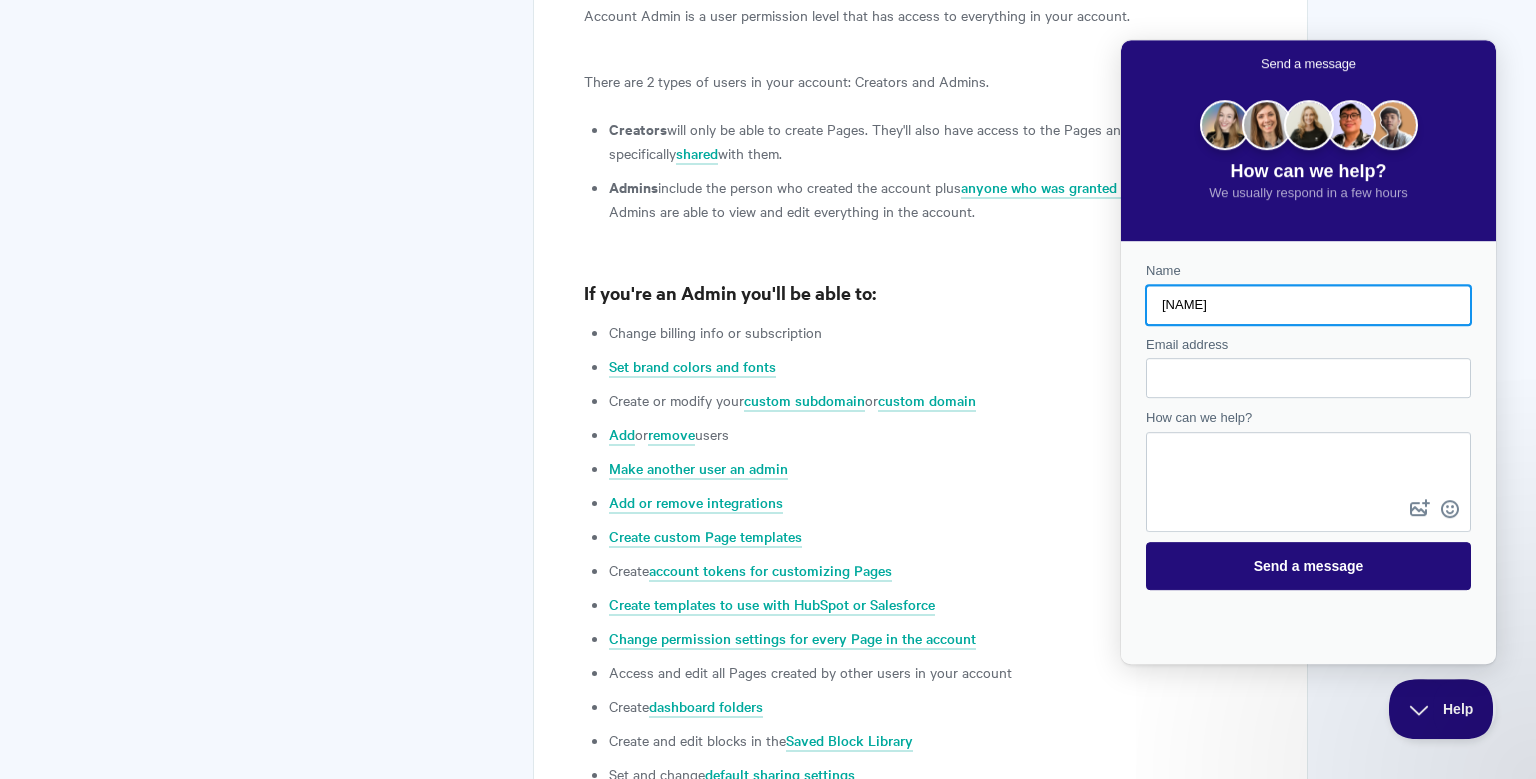 type on "[NAME]" 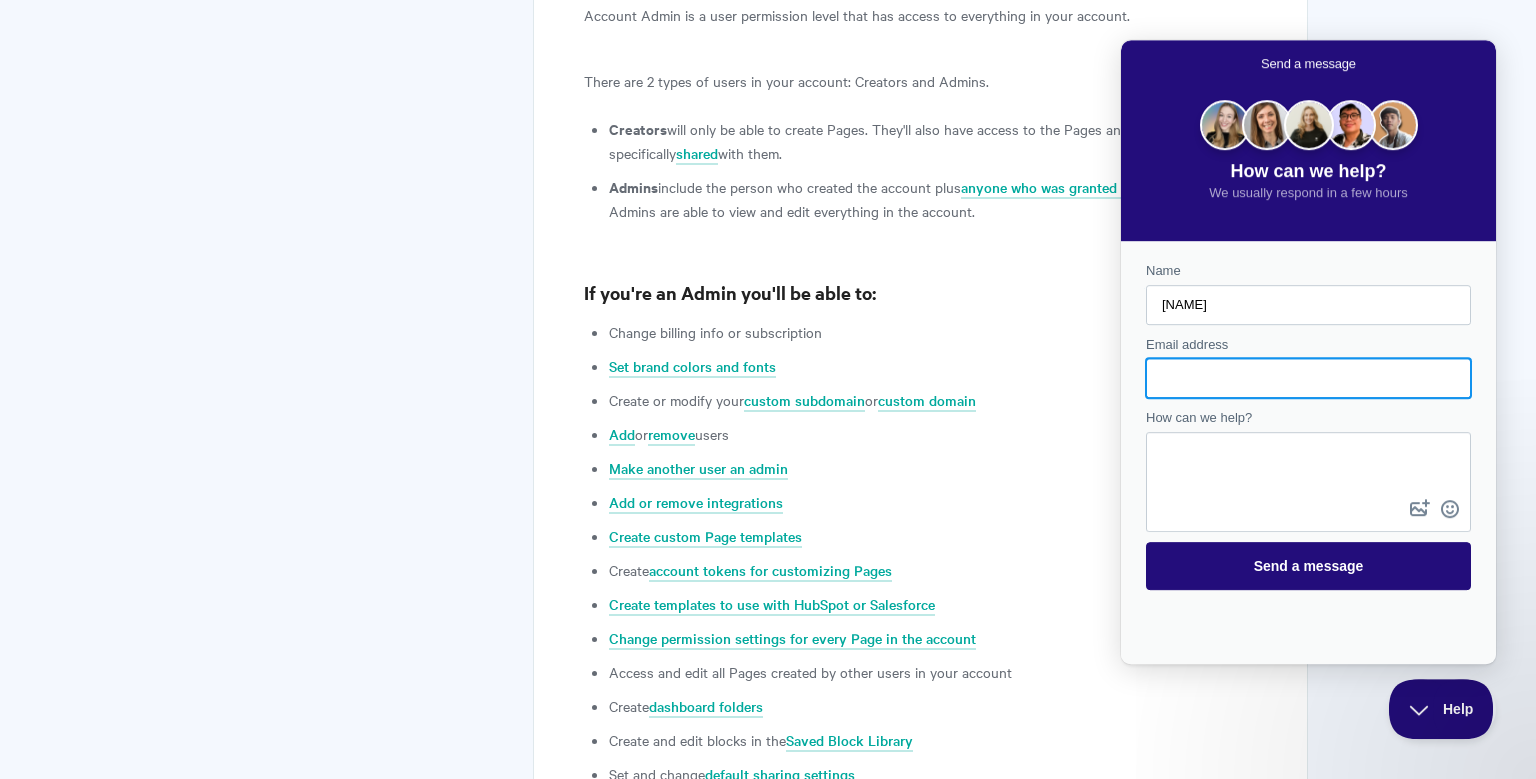 click on "Email address" at bounding box center [1308, 378] 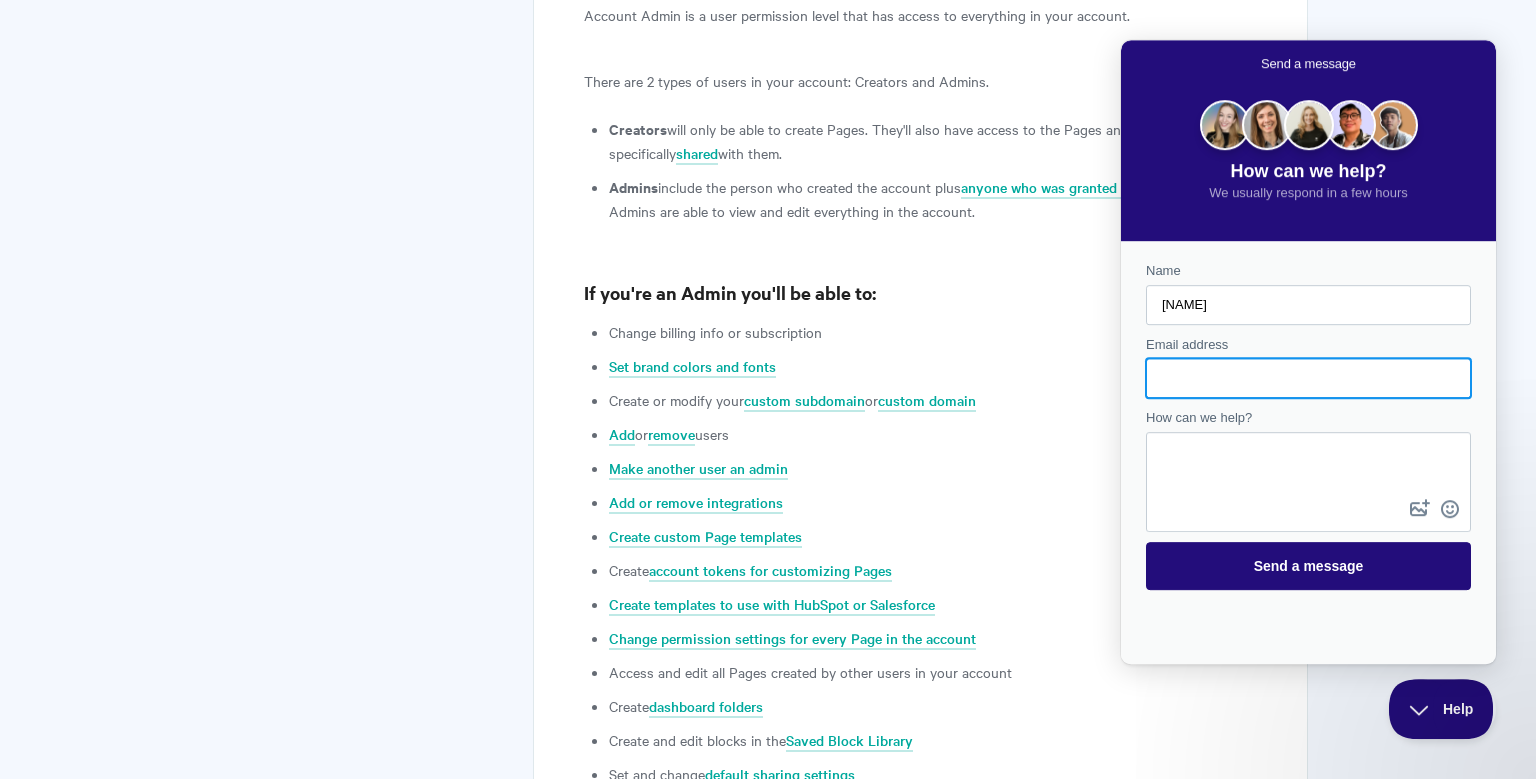 click on "Email address" at bounding box center (1308, 378) 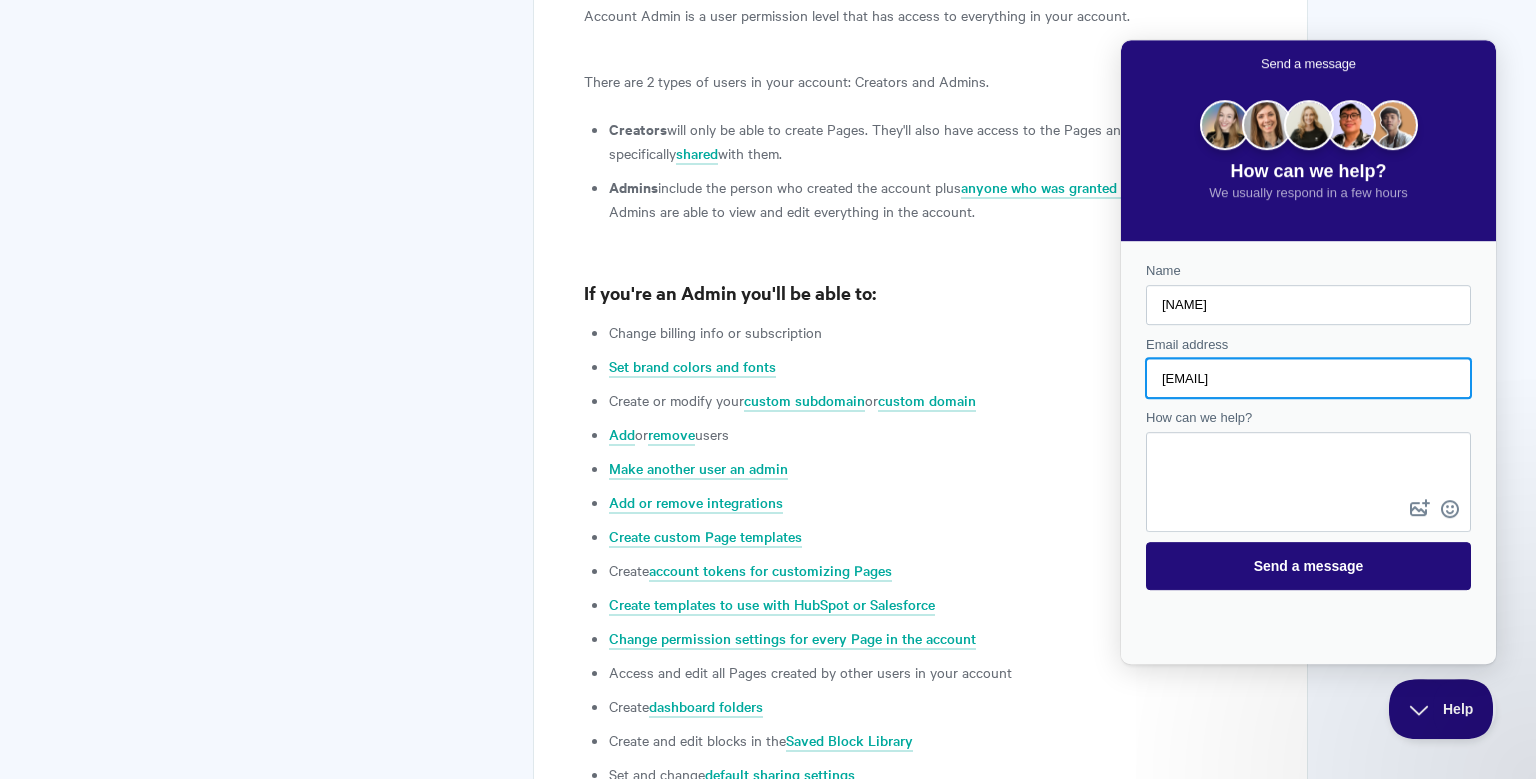 type on "[EMAIL]" 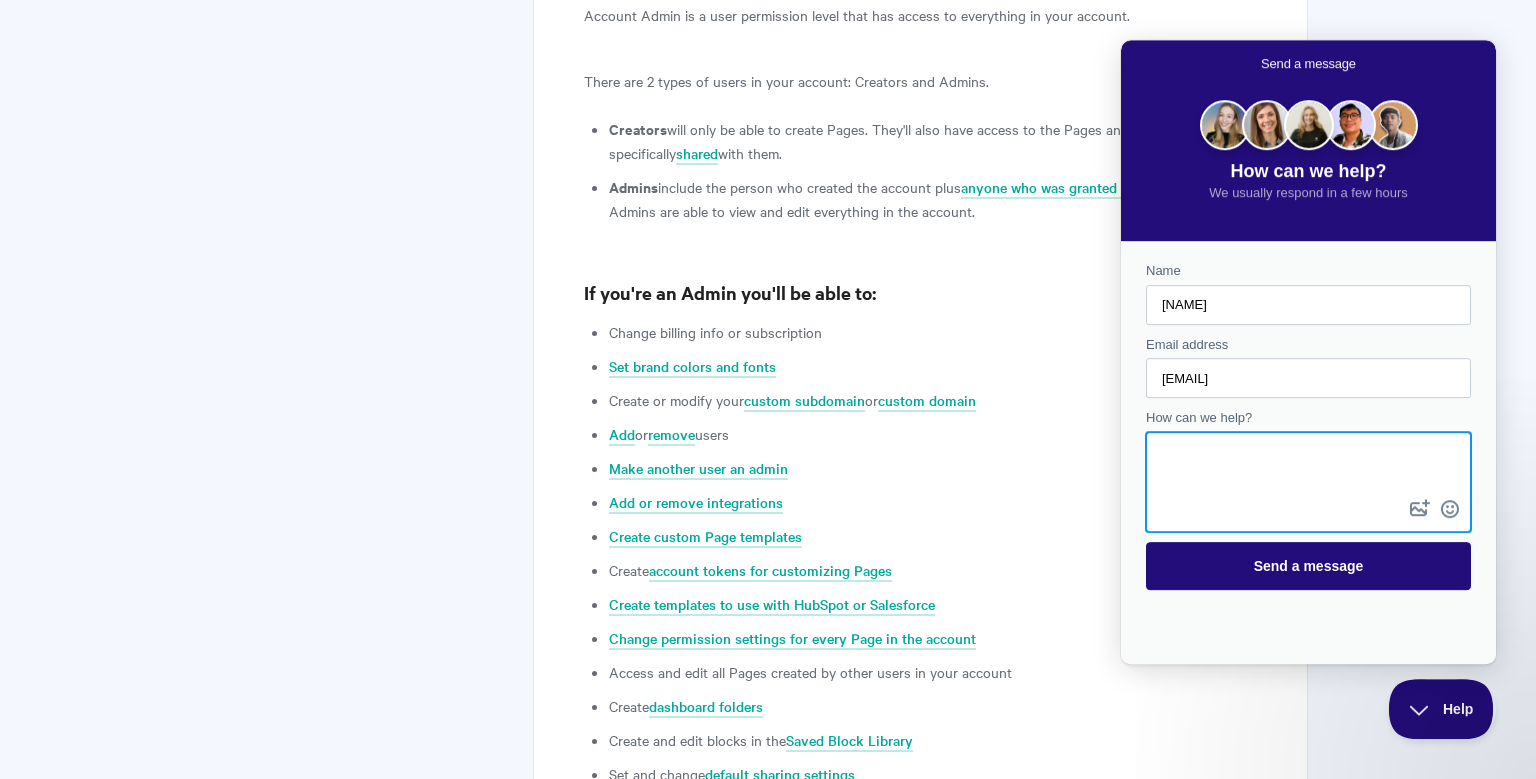 click on "How can we help?" at bounding box center (1308, 464) 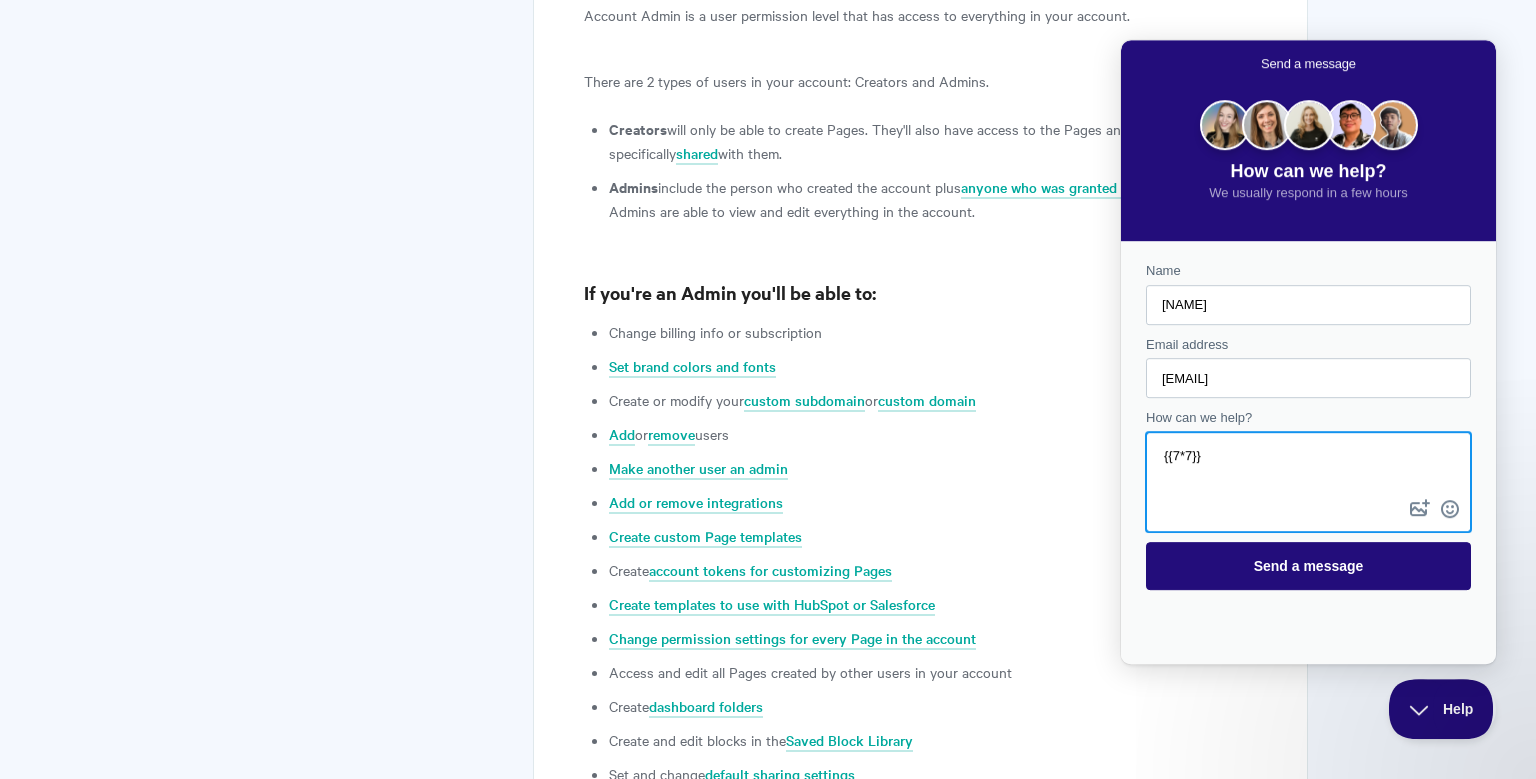 type on "{{7*7}}" 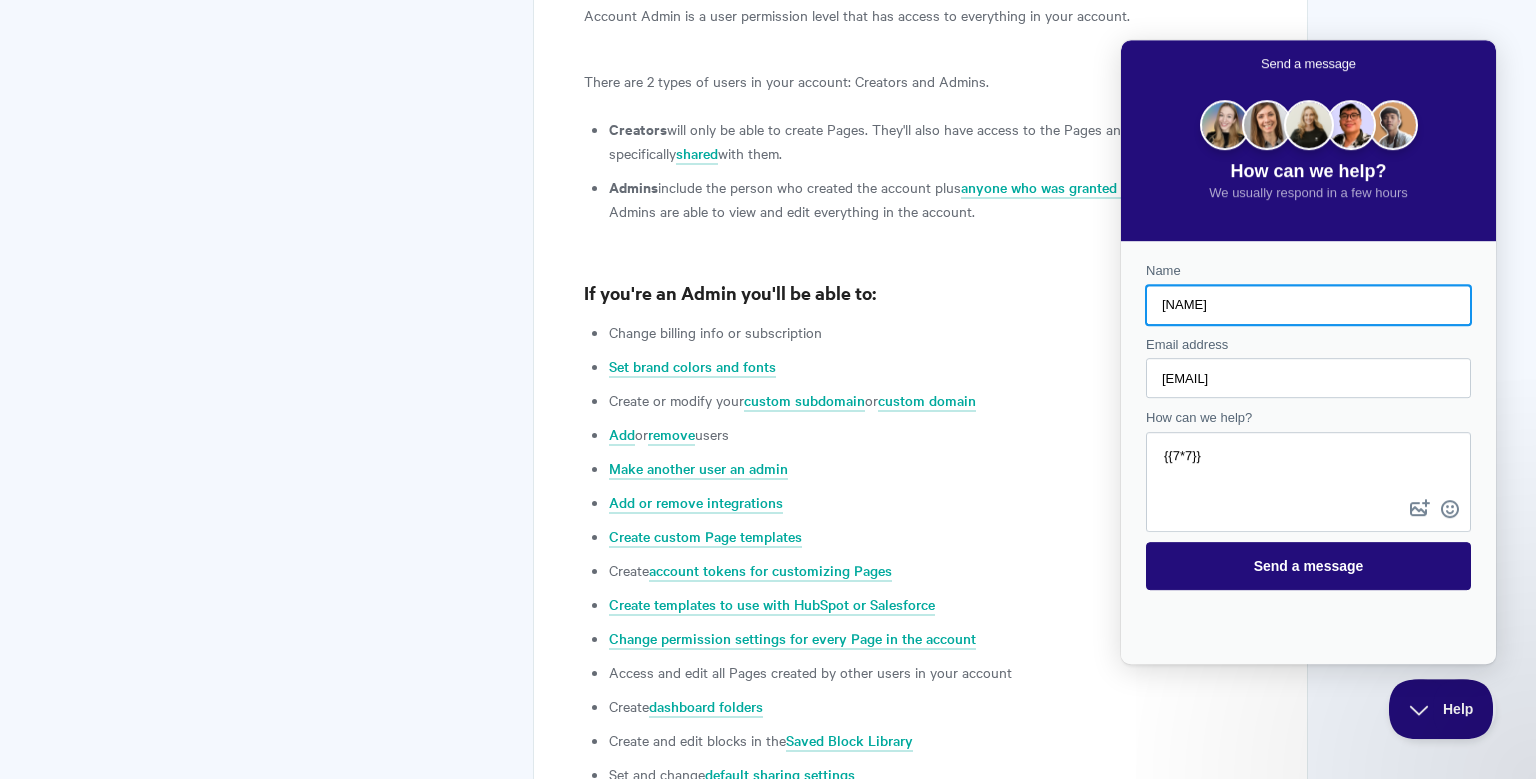click on "[NAME]" at bounding box center (1308, 305) 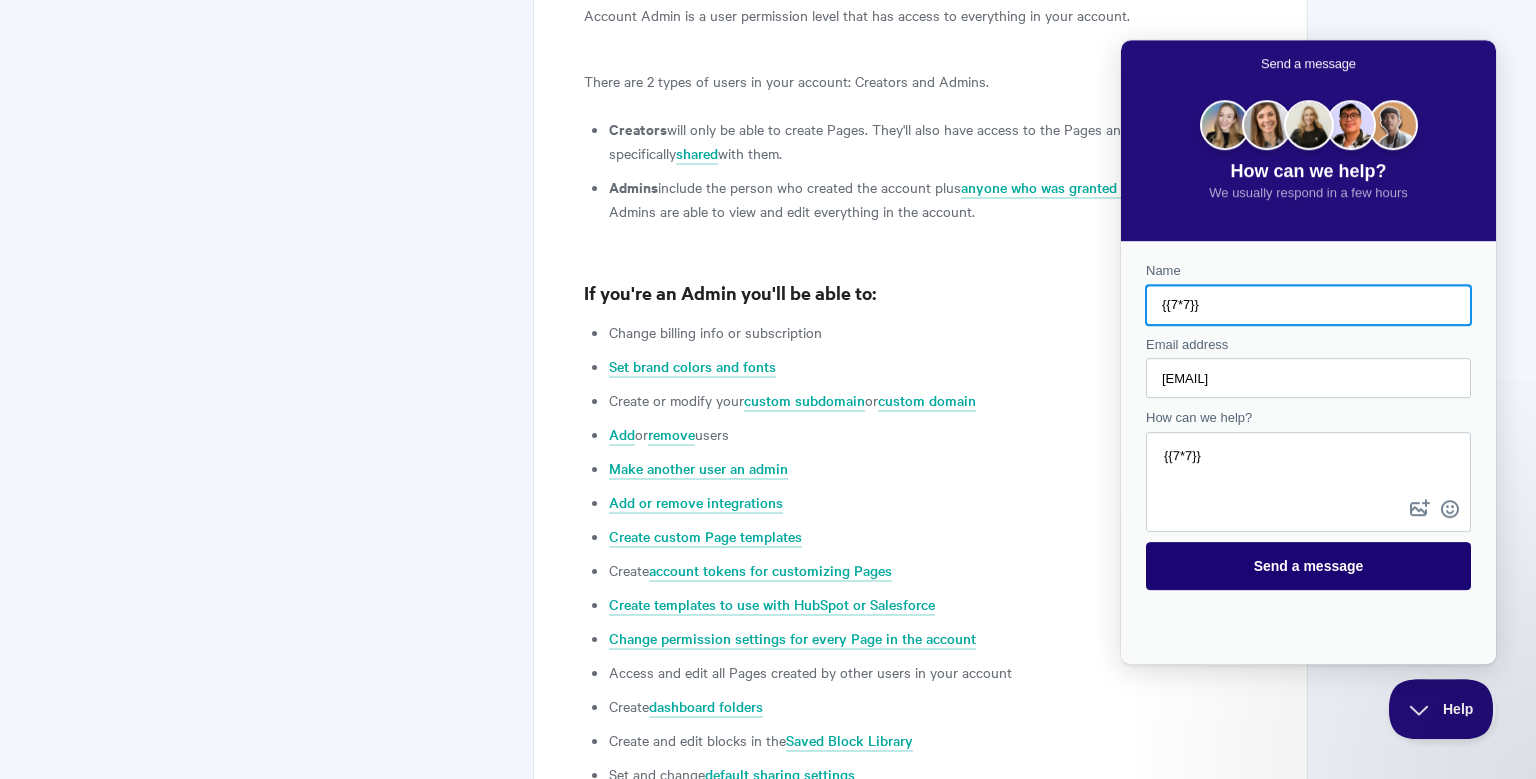 type on "{{7*7}}" 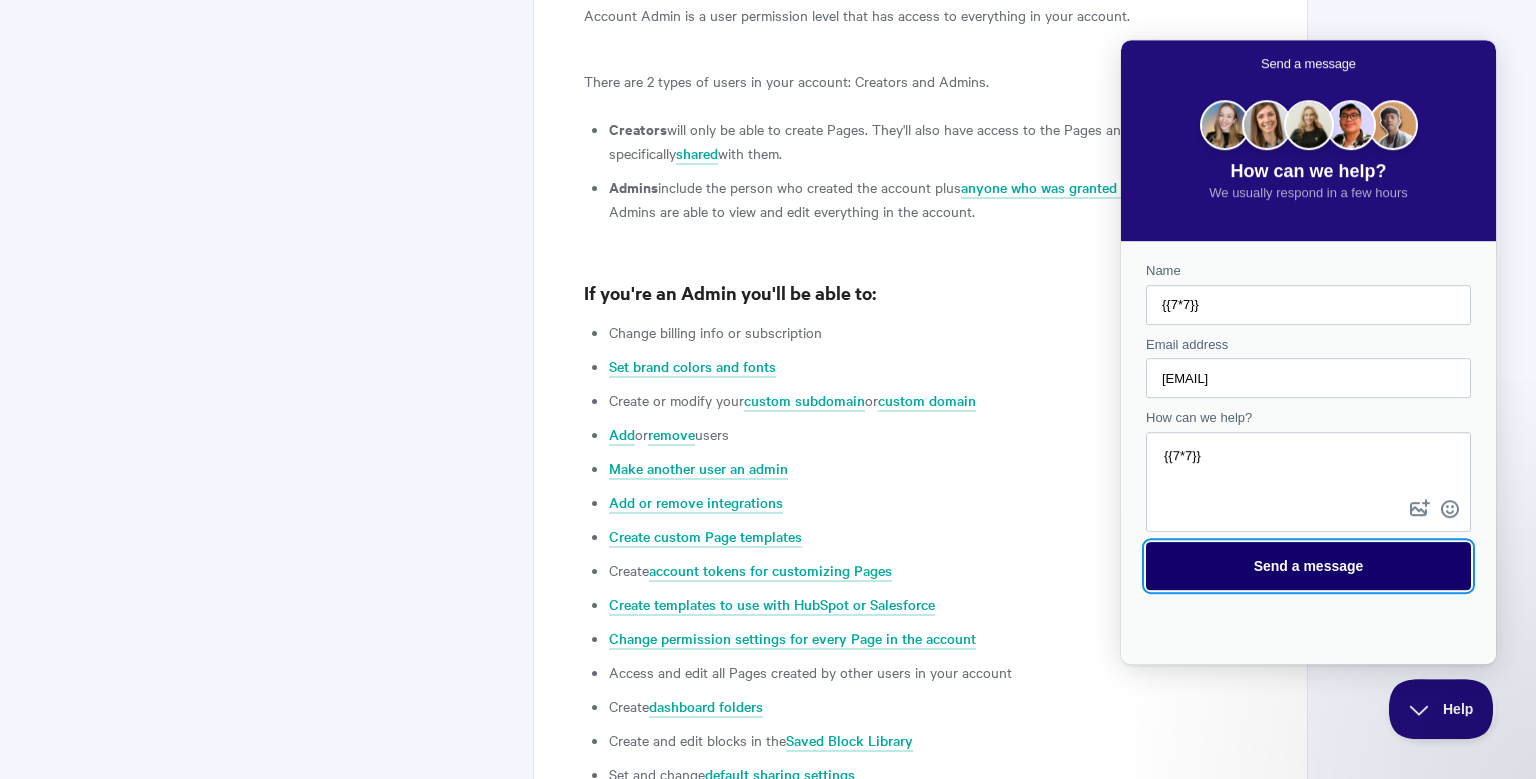 click on "Send a message" at bounding box center [1308, 566] 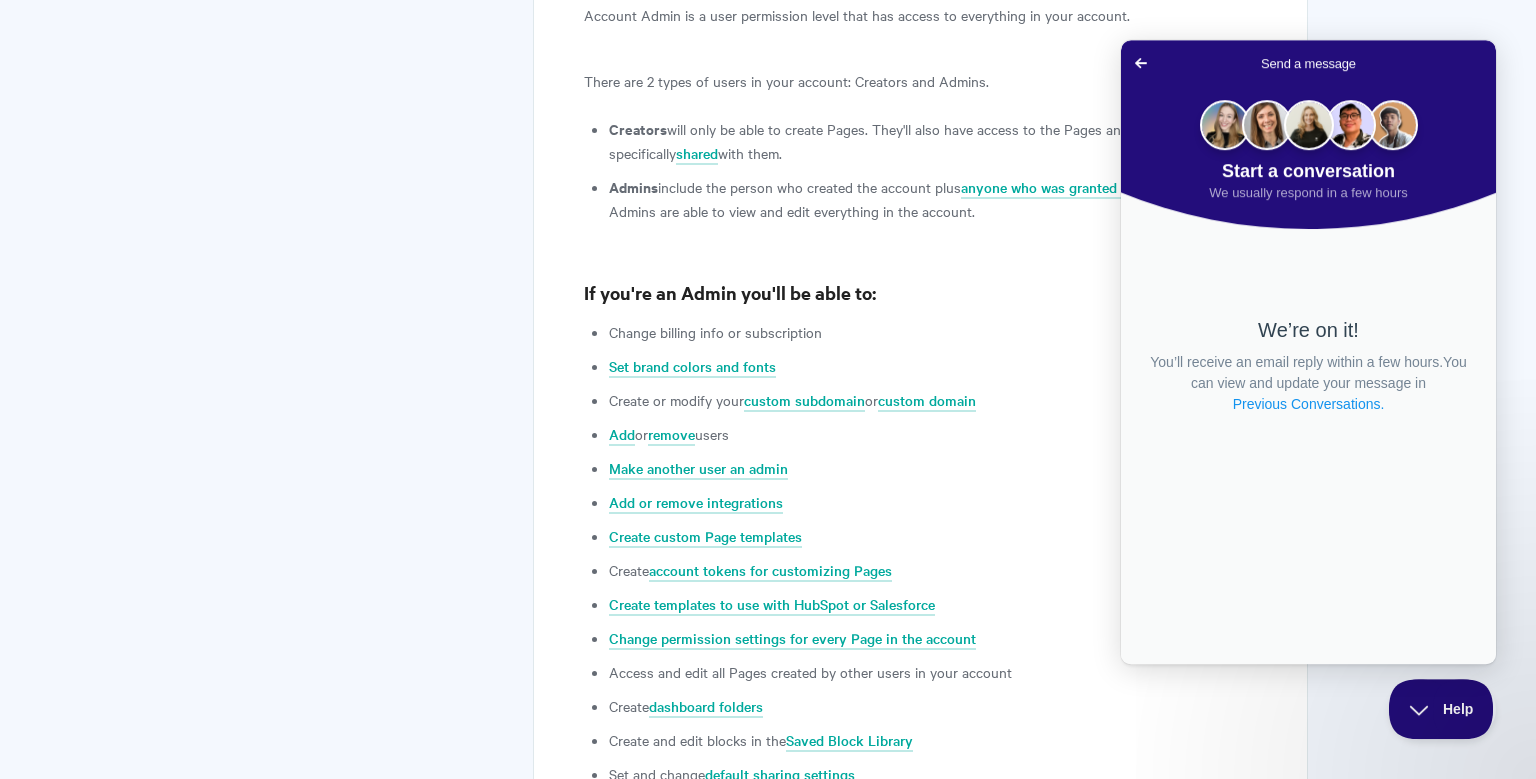 click on "Previous Conversations ." at bounding box center [1309, 404] 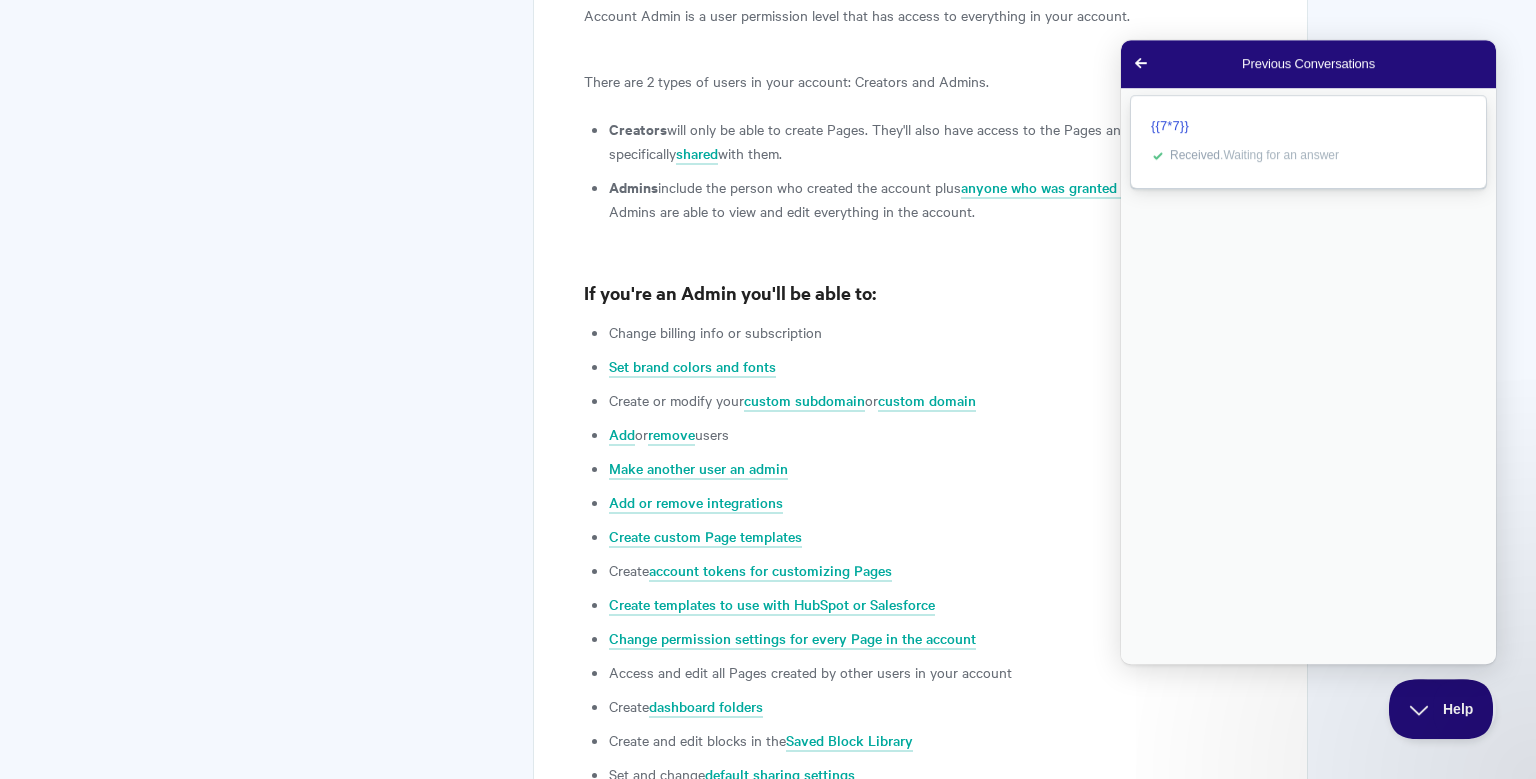click on "checkmark Received .  Waiting for an answer" at bounding box center [1306, 156] 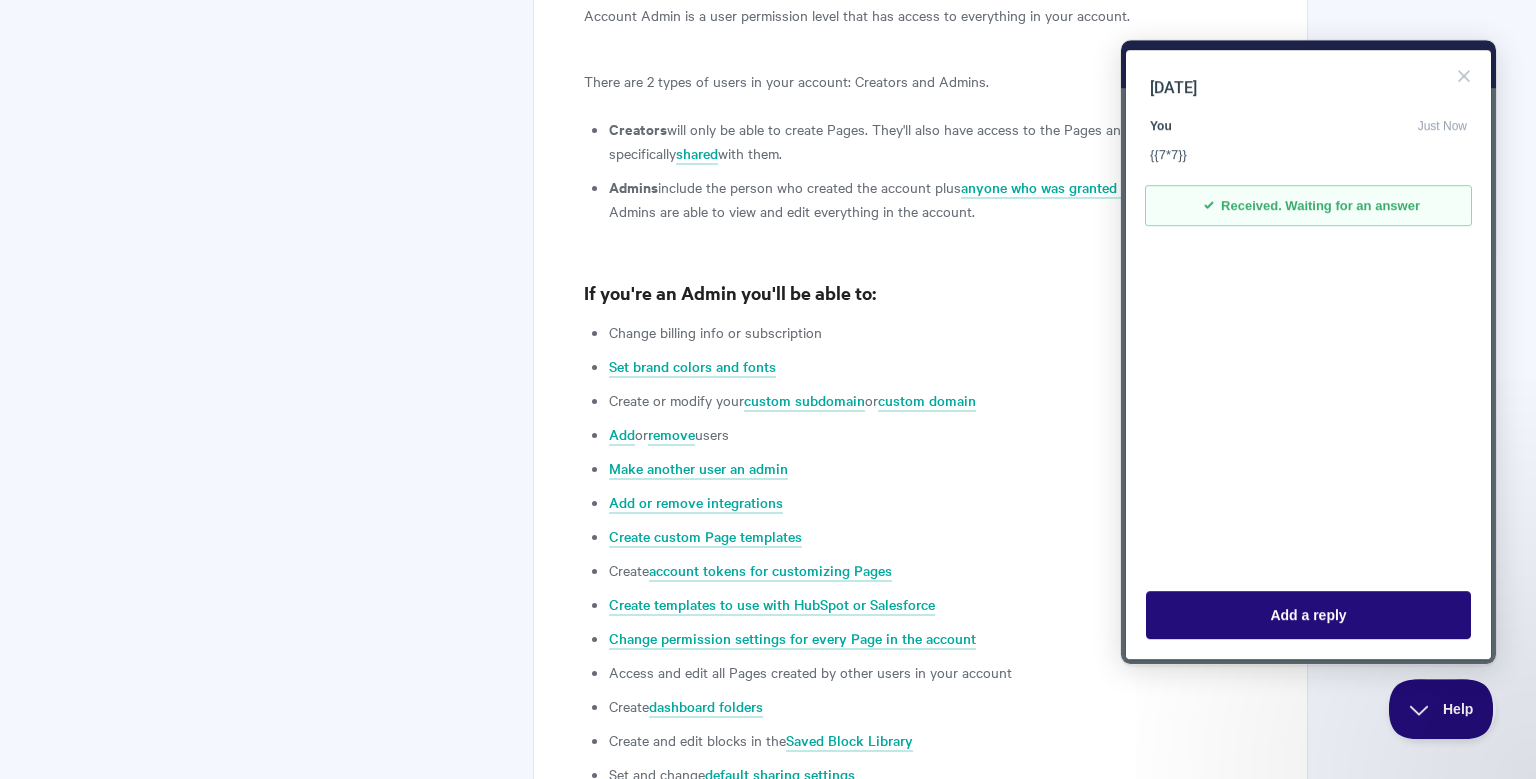 click on "[DATE] You [TIME] {{7*7}} checkmark Received. Waiting for an answer Add a reply" at bounding box center [1308, 310] 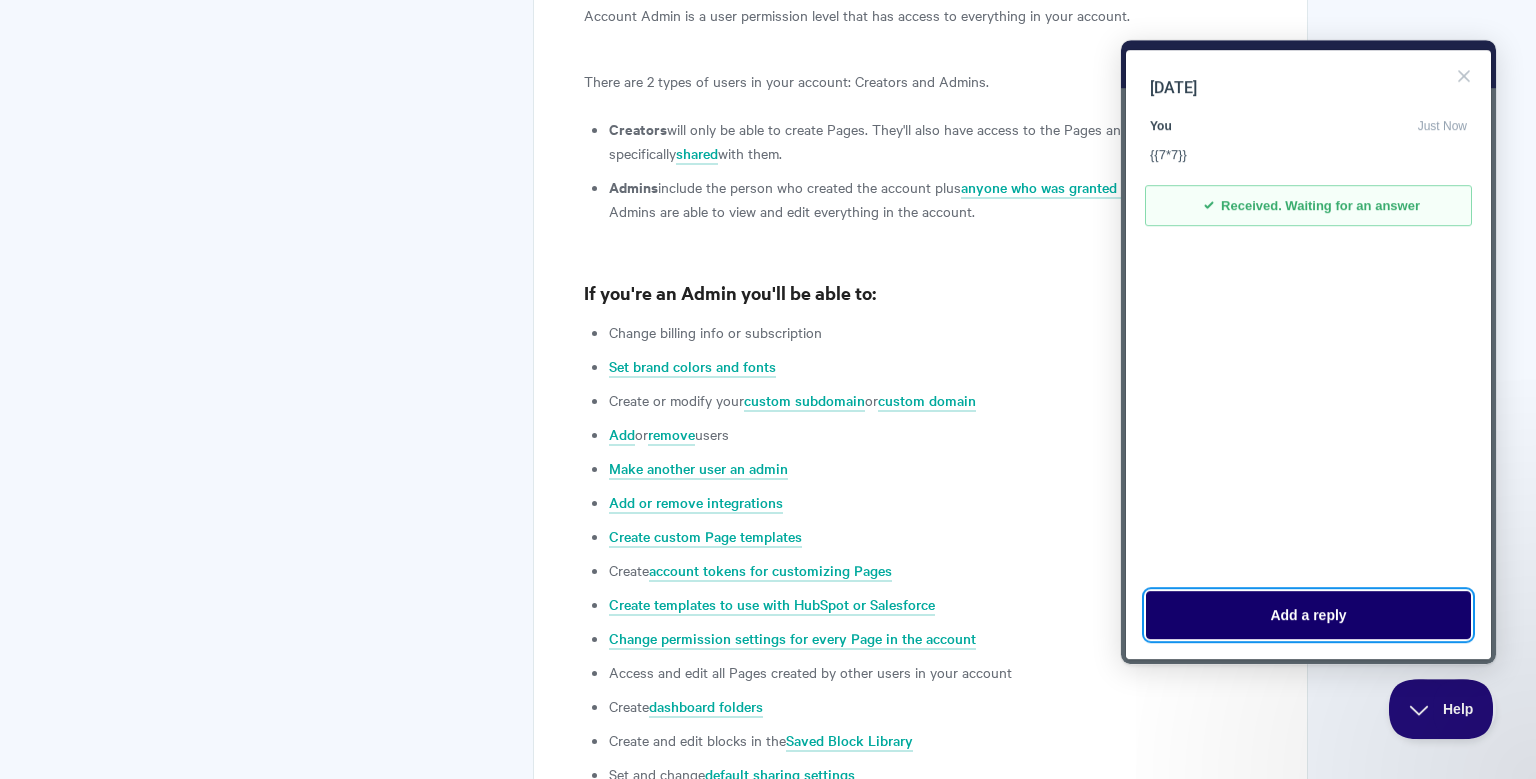 click on "Add a reply" at bounding box center (1308, 615) 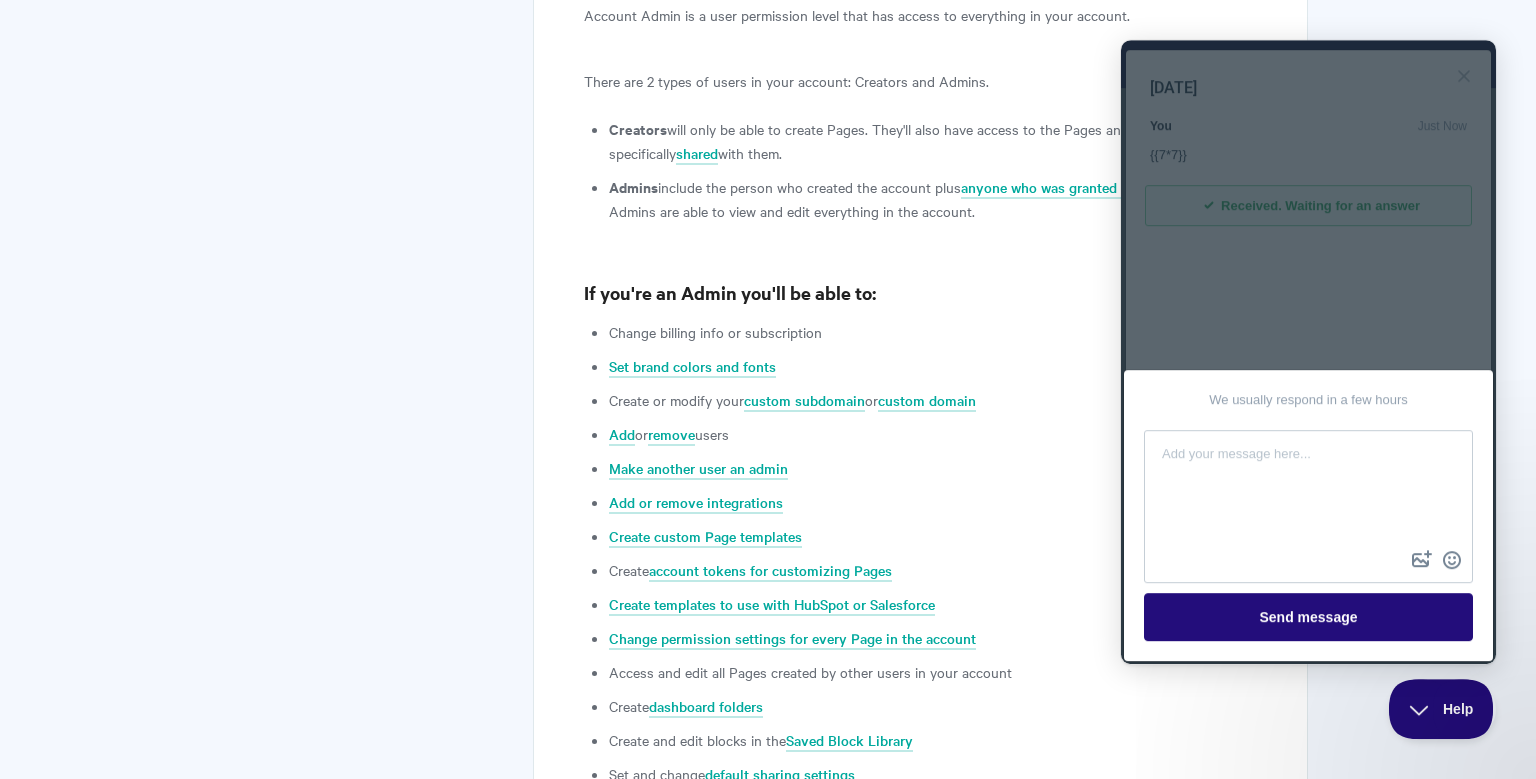 click on "What can an Account Admin do? Qwilr Admin essentials: enhancing account control Think of your account as a well-oiled machine, where every part plays a specific role to keep things running smoothly. Understanding the roles of Creators and Admins is like knowing the different functions of gears and levers. Just as each gear and lever has a distinct purpose in the machine's operation, Creators and Admins within your account have unique functions that contribute to its smooth functioning. Account Admin is a user permission level that has access to everything in your account. There are 2 types of users in your account: Creators and Admins. Creators will only be able to create Pages. They'll also have access to the Pages and Templates specifically shared with them. Admins include the person who created the account plus anyone who was granted Admin permissions or" at bounding box center (768, 128) 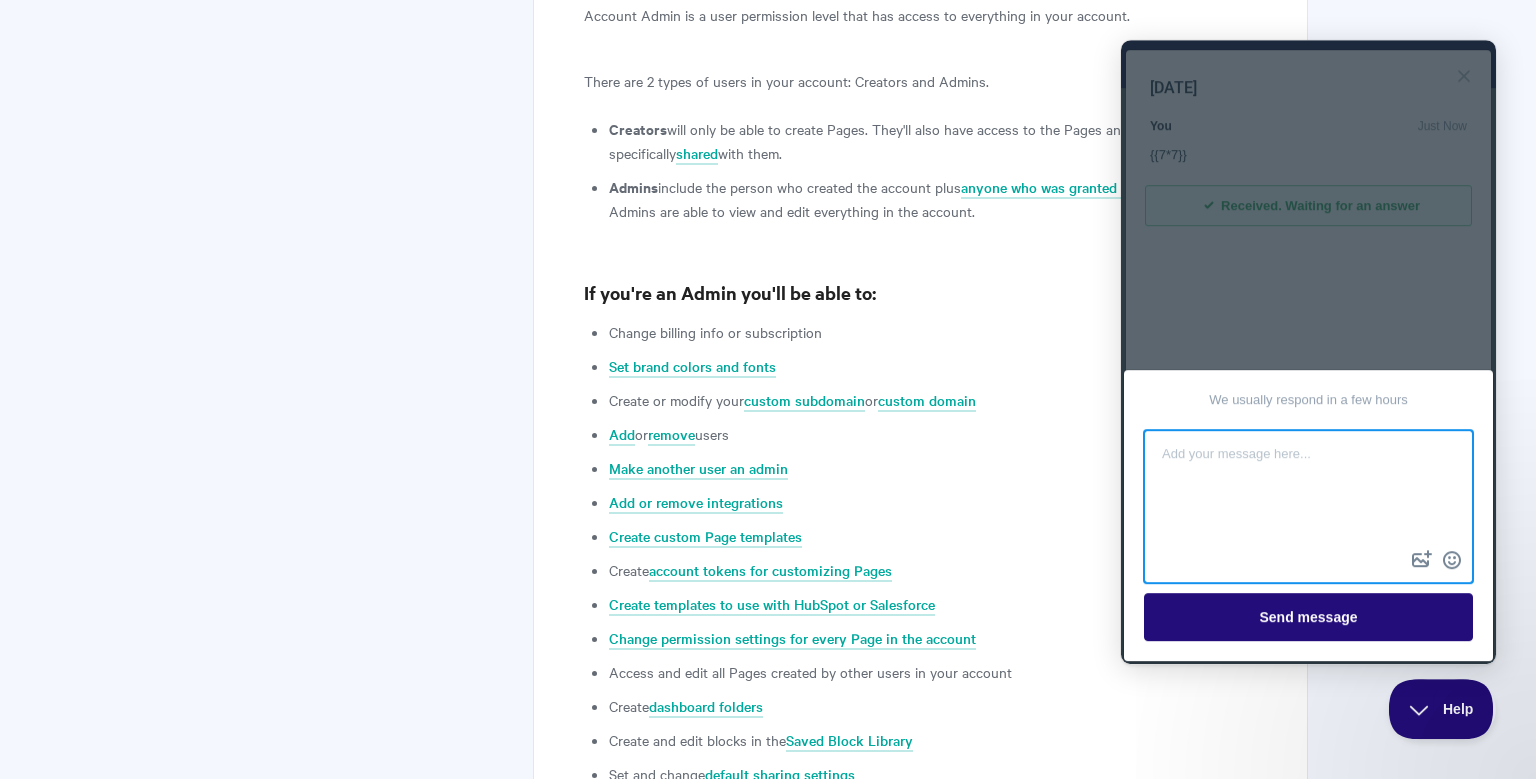 click at bounding box center (1308, 489) 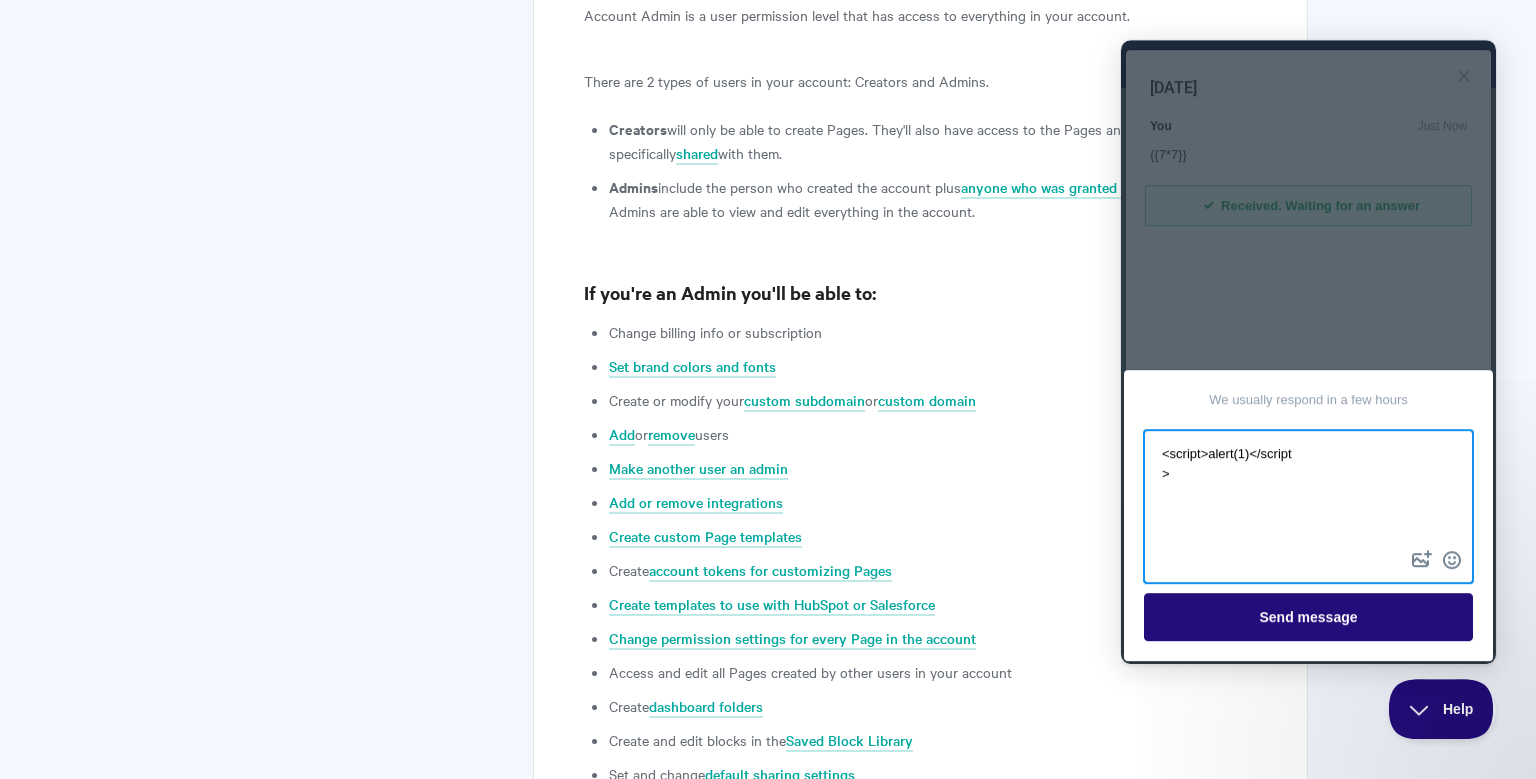click on "<script>alert(1)</script
>" at bounding box center (1308, 489) 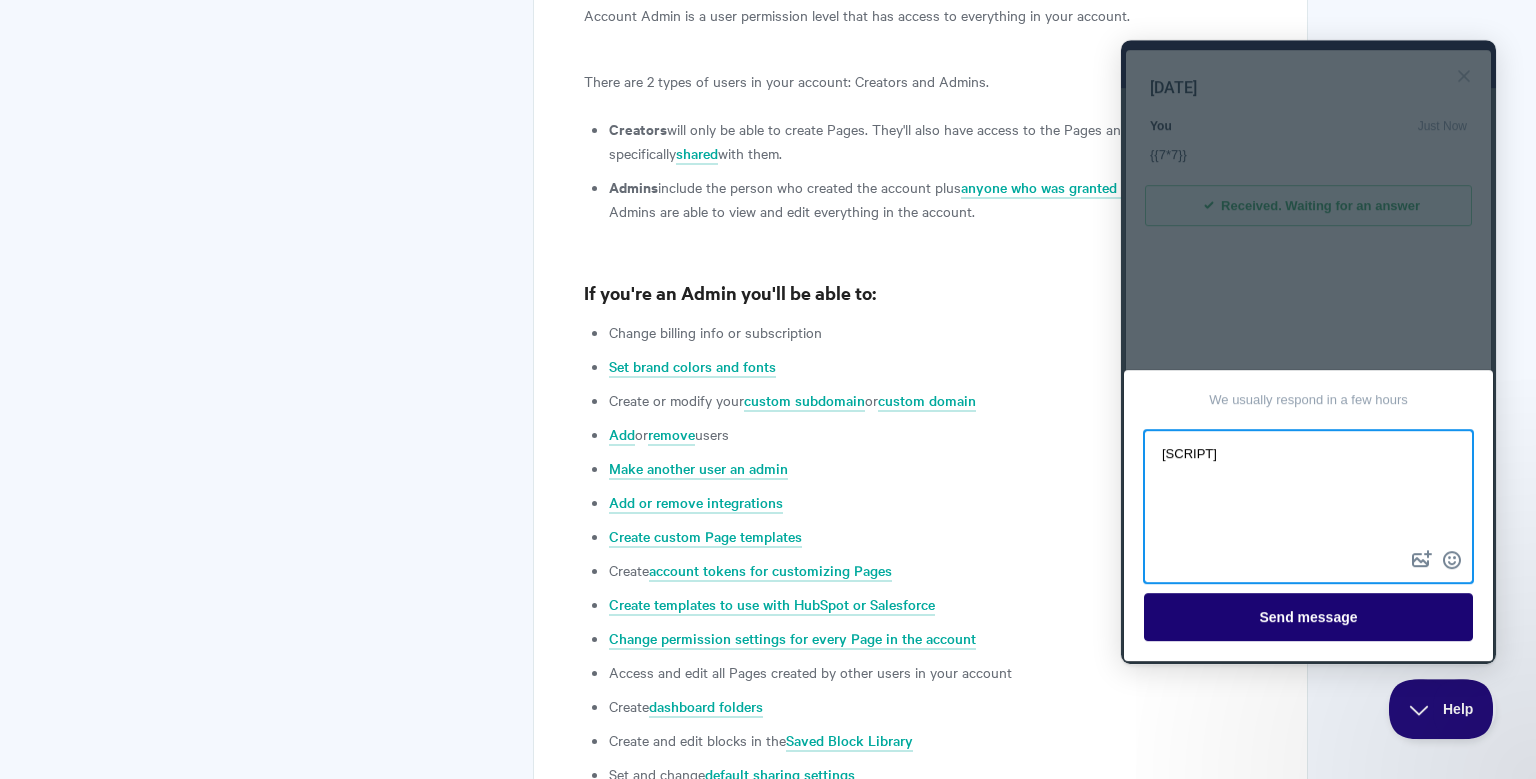 type on "[SCRIPT]" 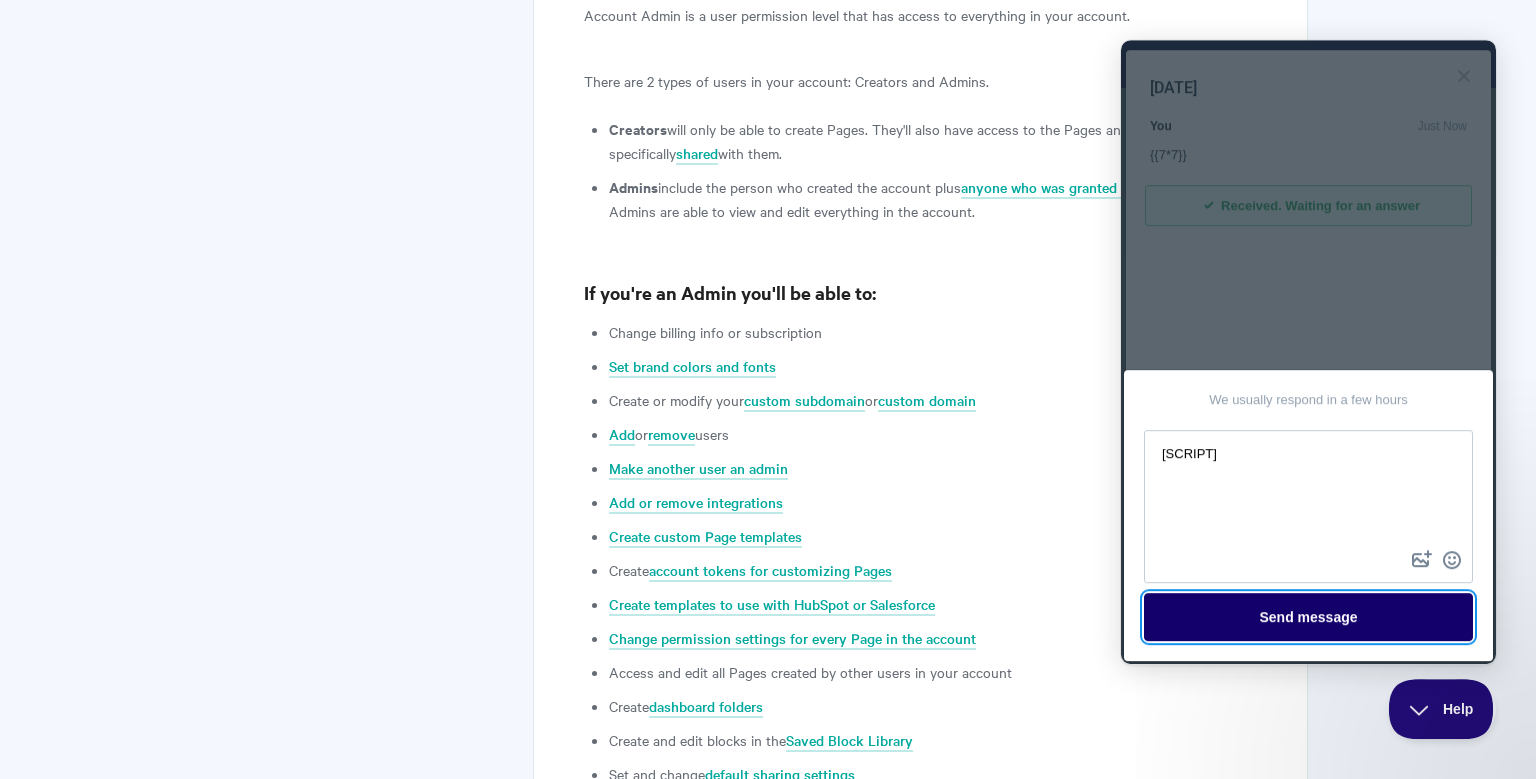 click on "Send message" at bounding box center [1308, 617] 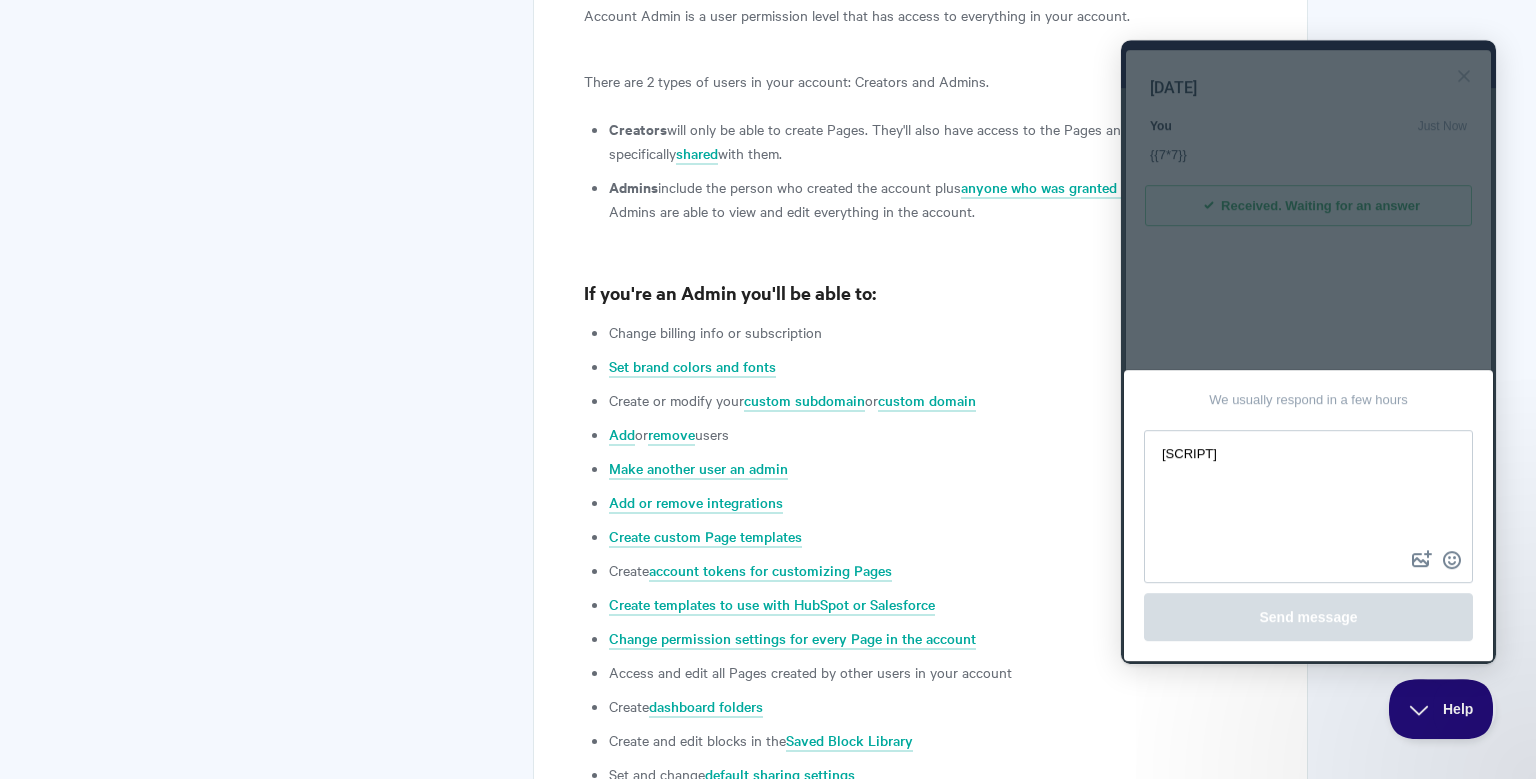 type 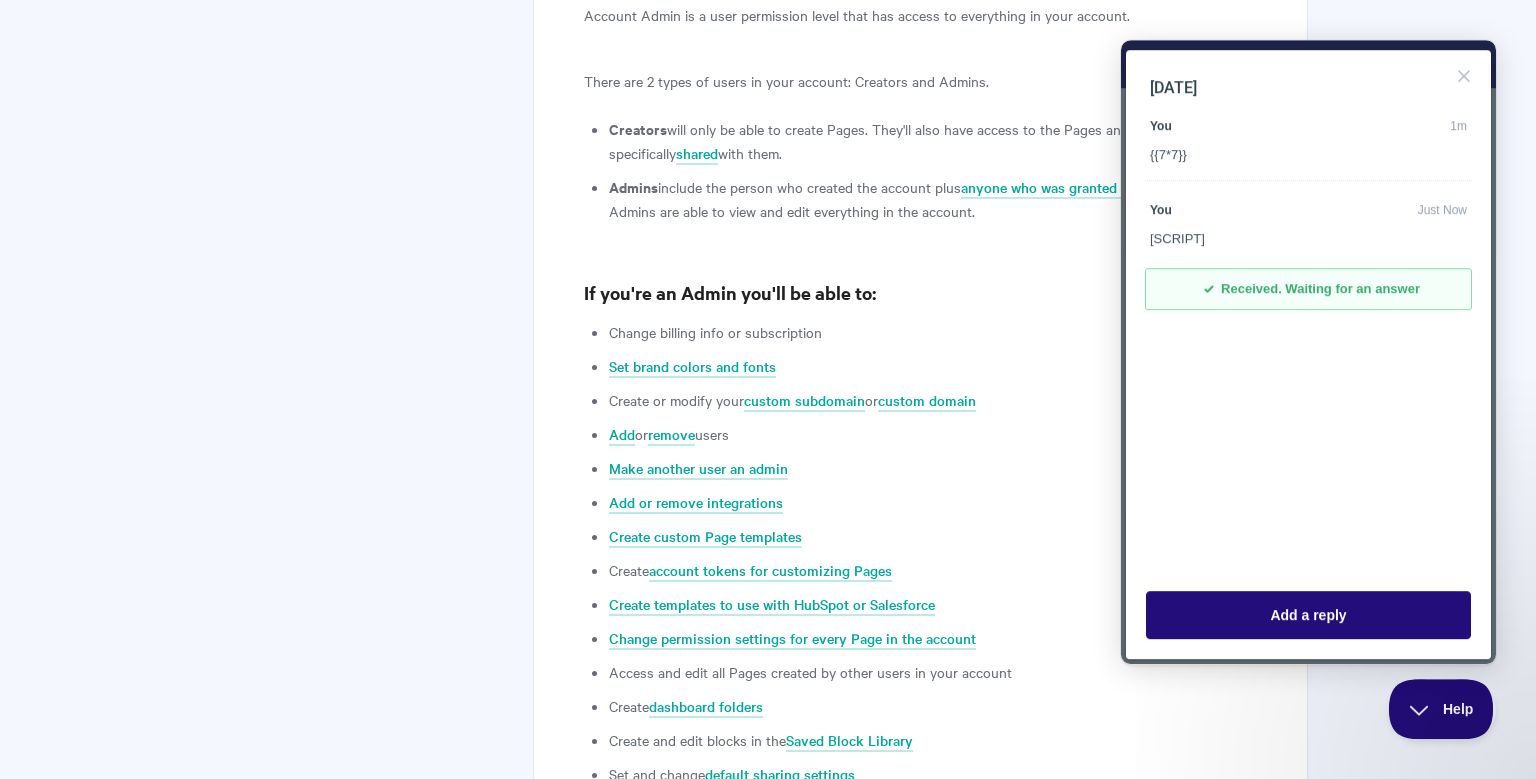 click on "[SCRIPT]" at bounding box center [1308, 239] 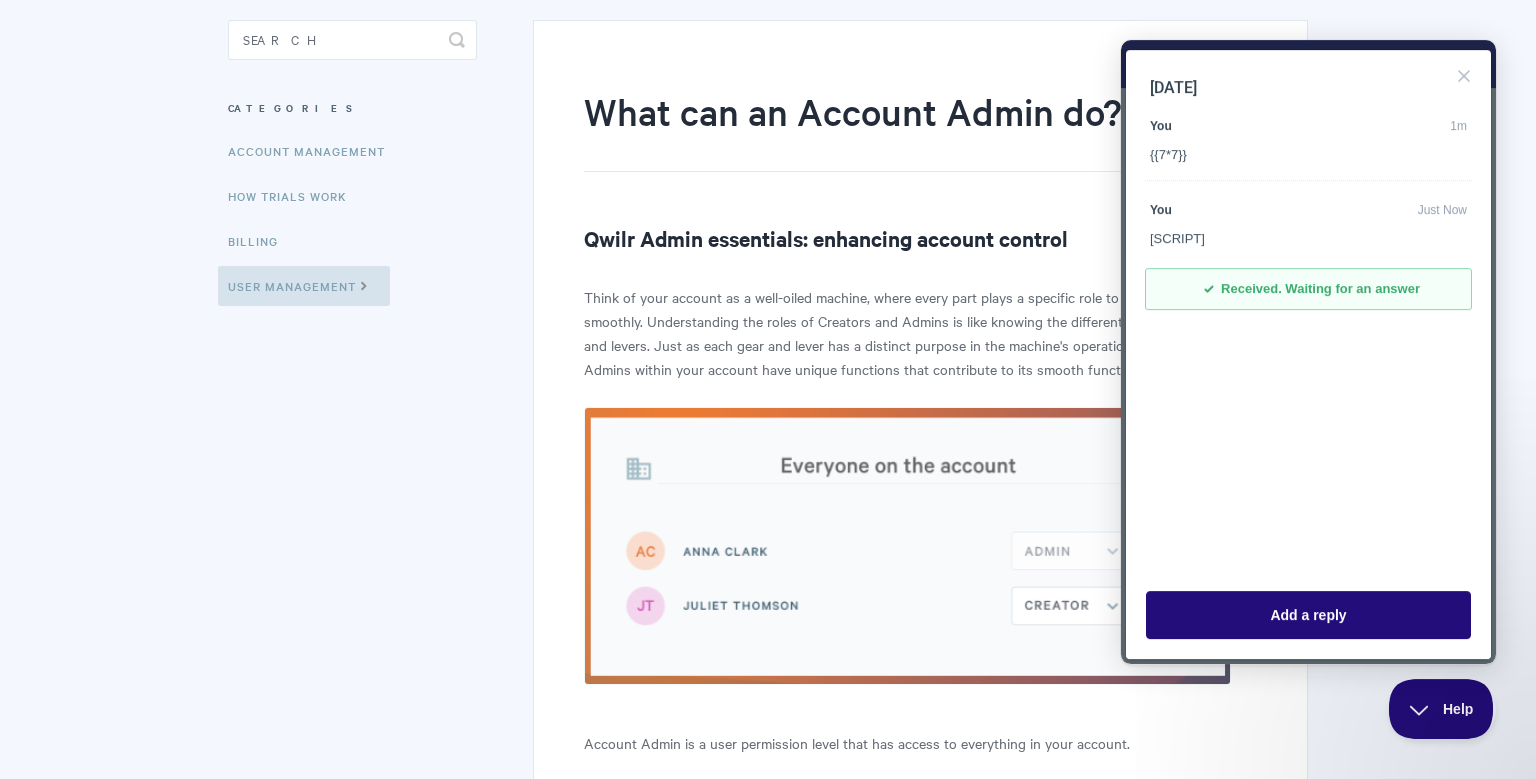 scroll, scrollTop: 0, scrollLeft: 0, axis: both 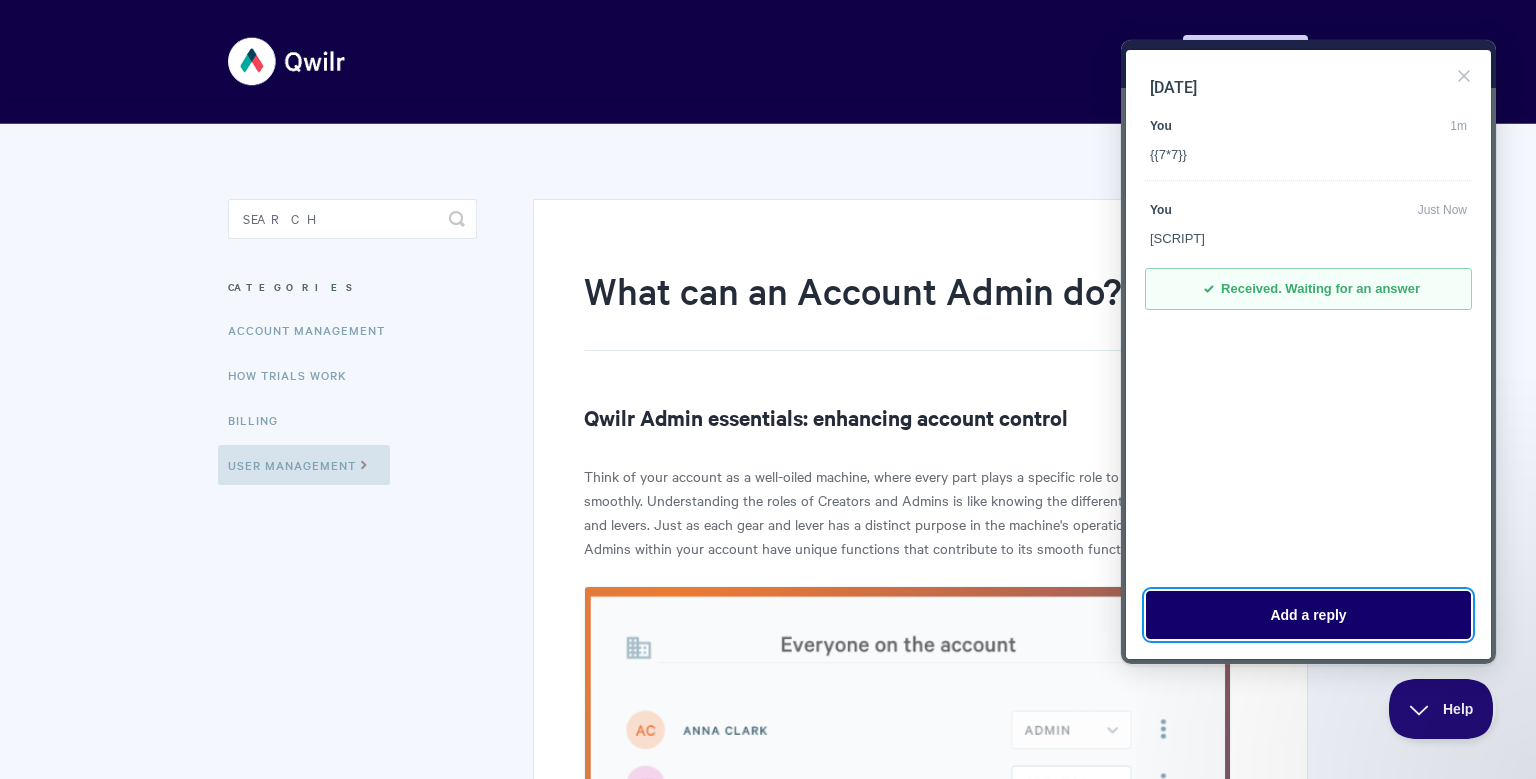 click on "Add a reply" at bounding box center [1308, 615] 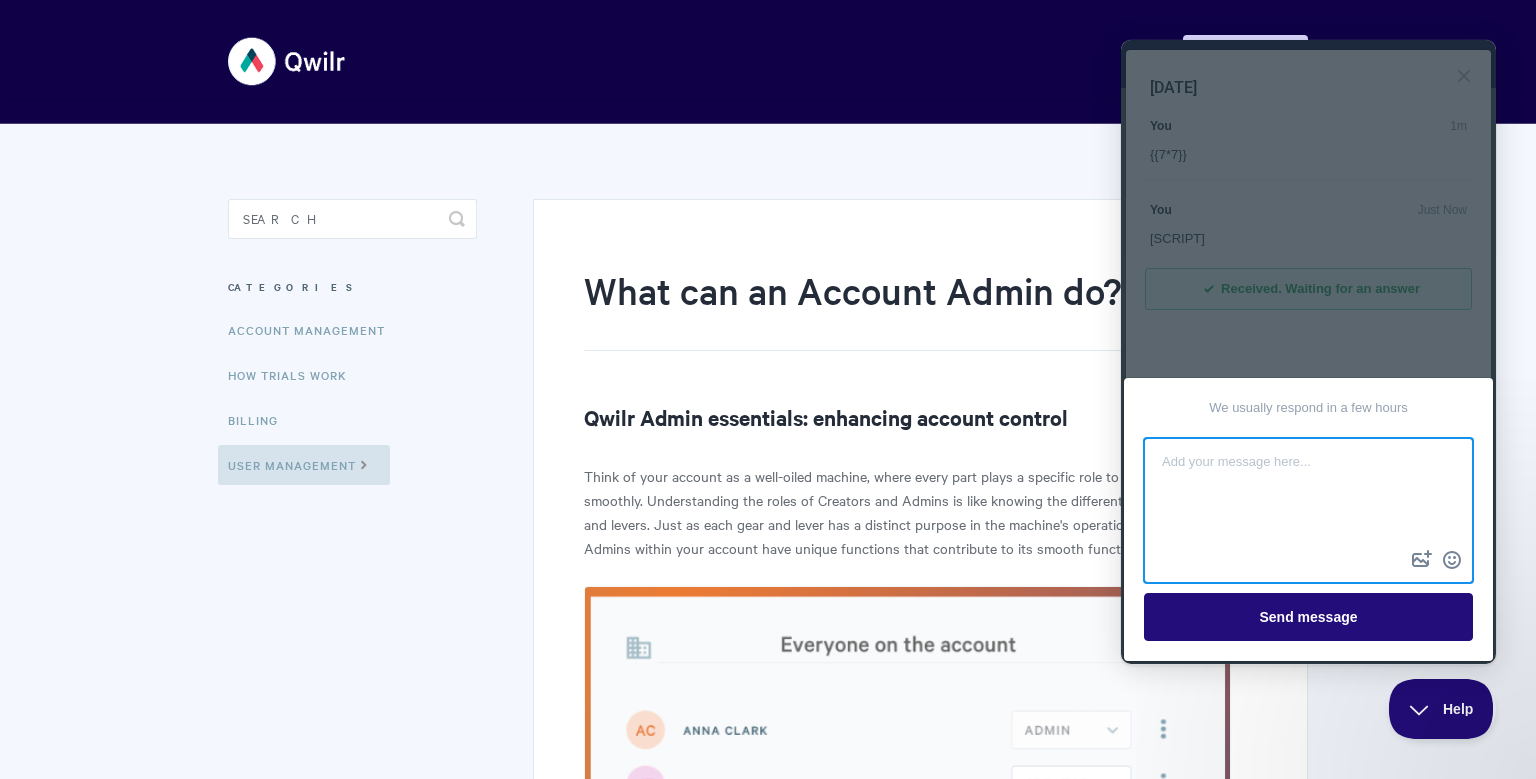 click at bounding box center [1308, 493] 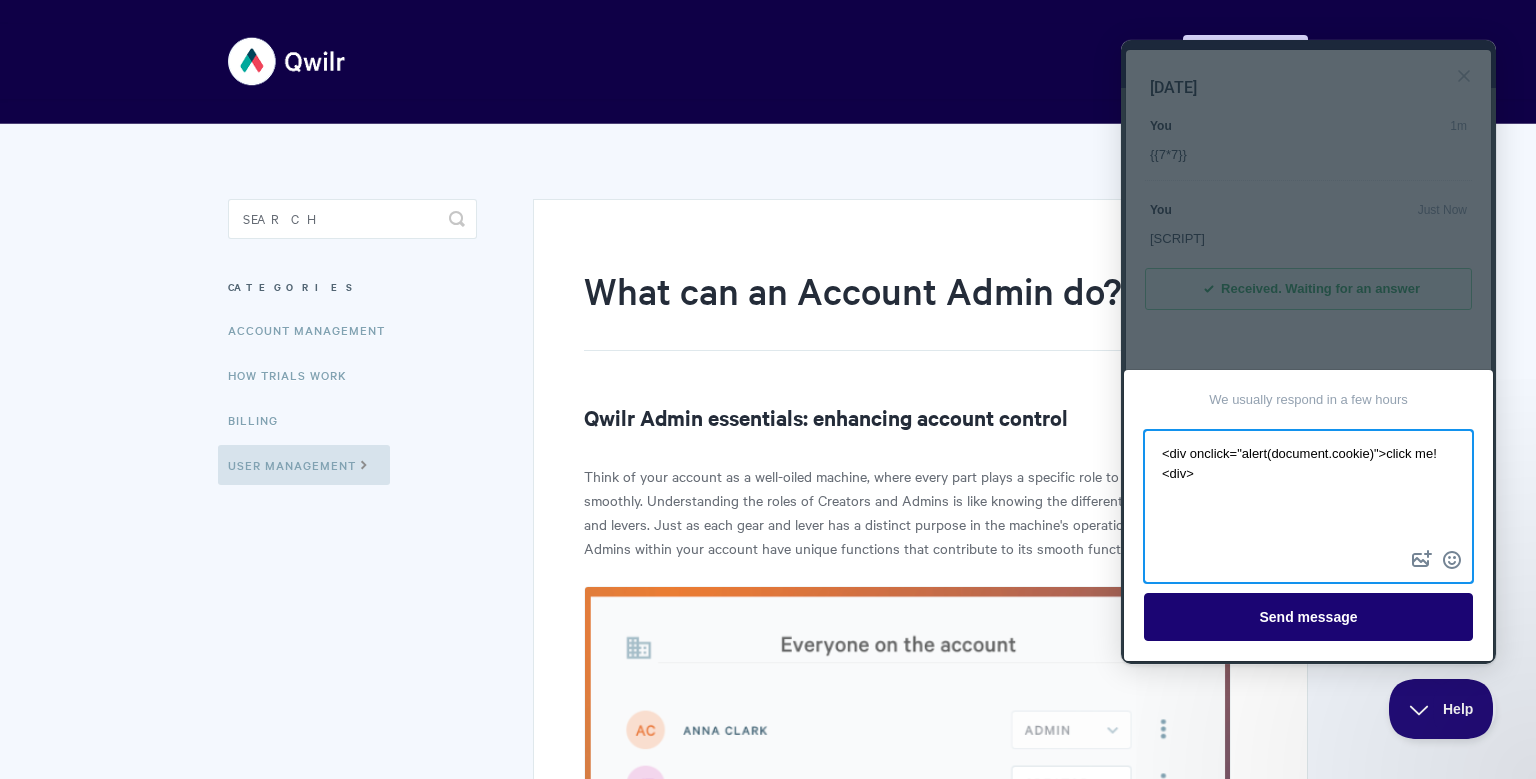 type on "<div onclick="alert(document.cookie)">click me! <div>" 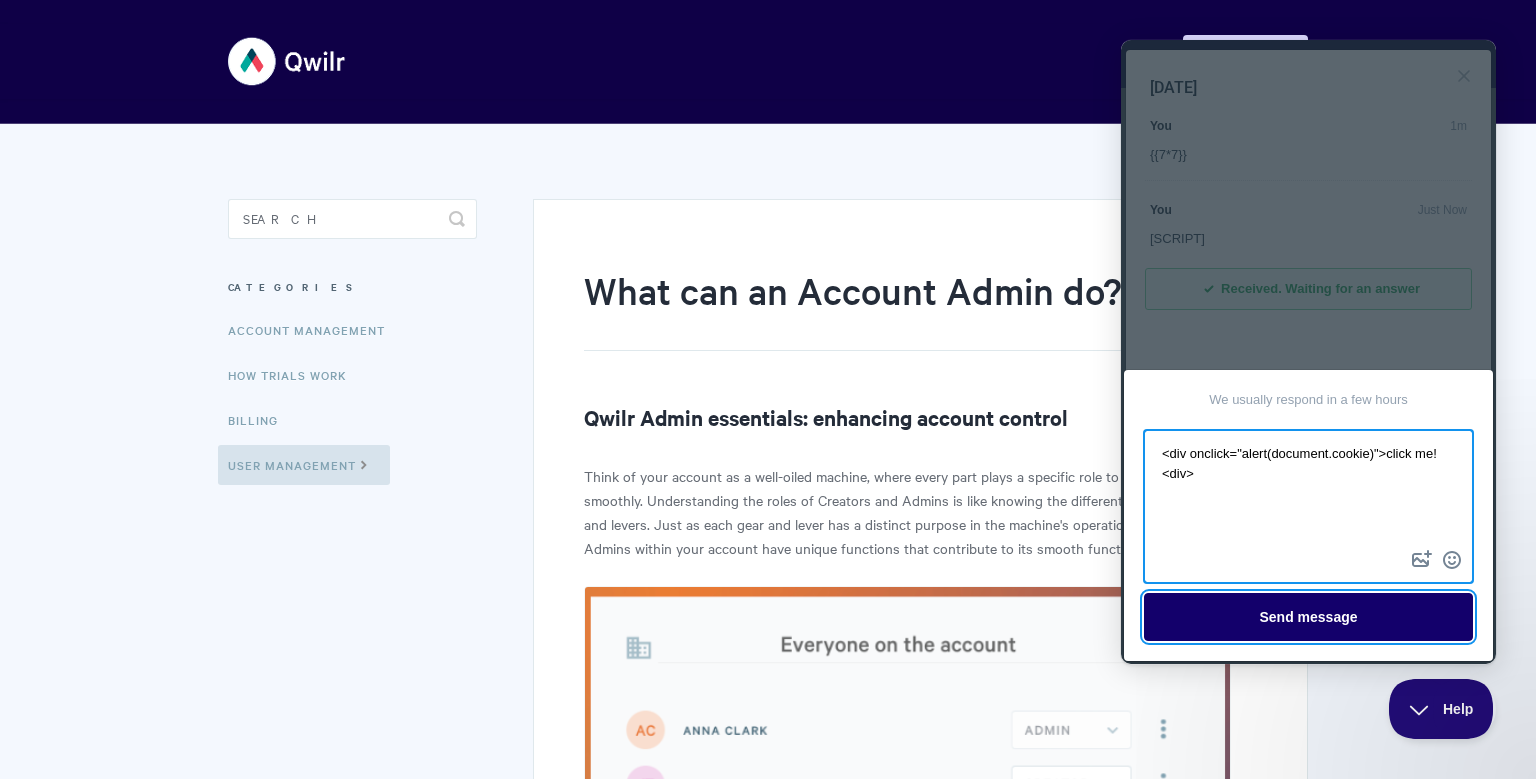 click on "Send message" at bounding box center [1308, 617] 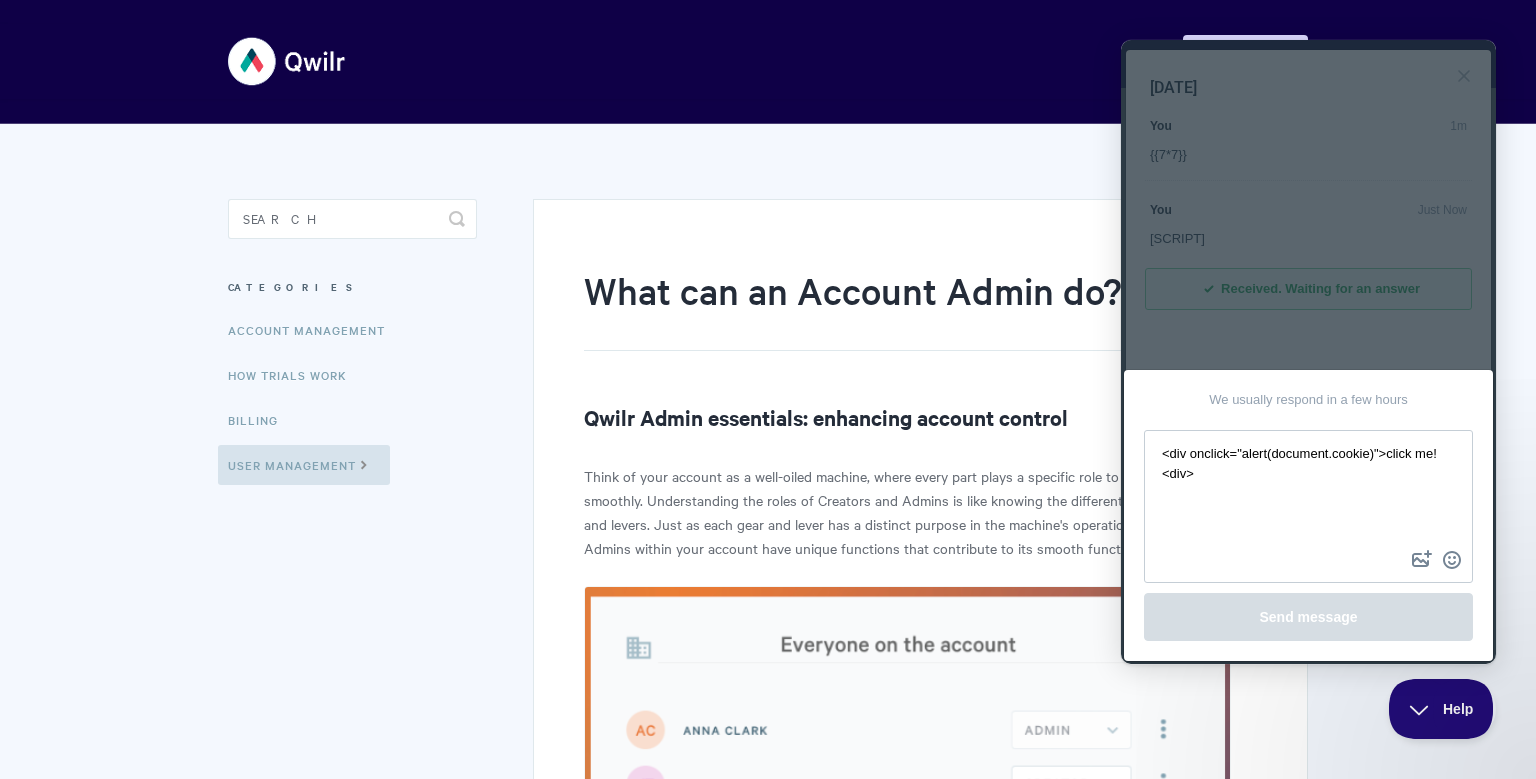 type 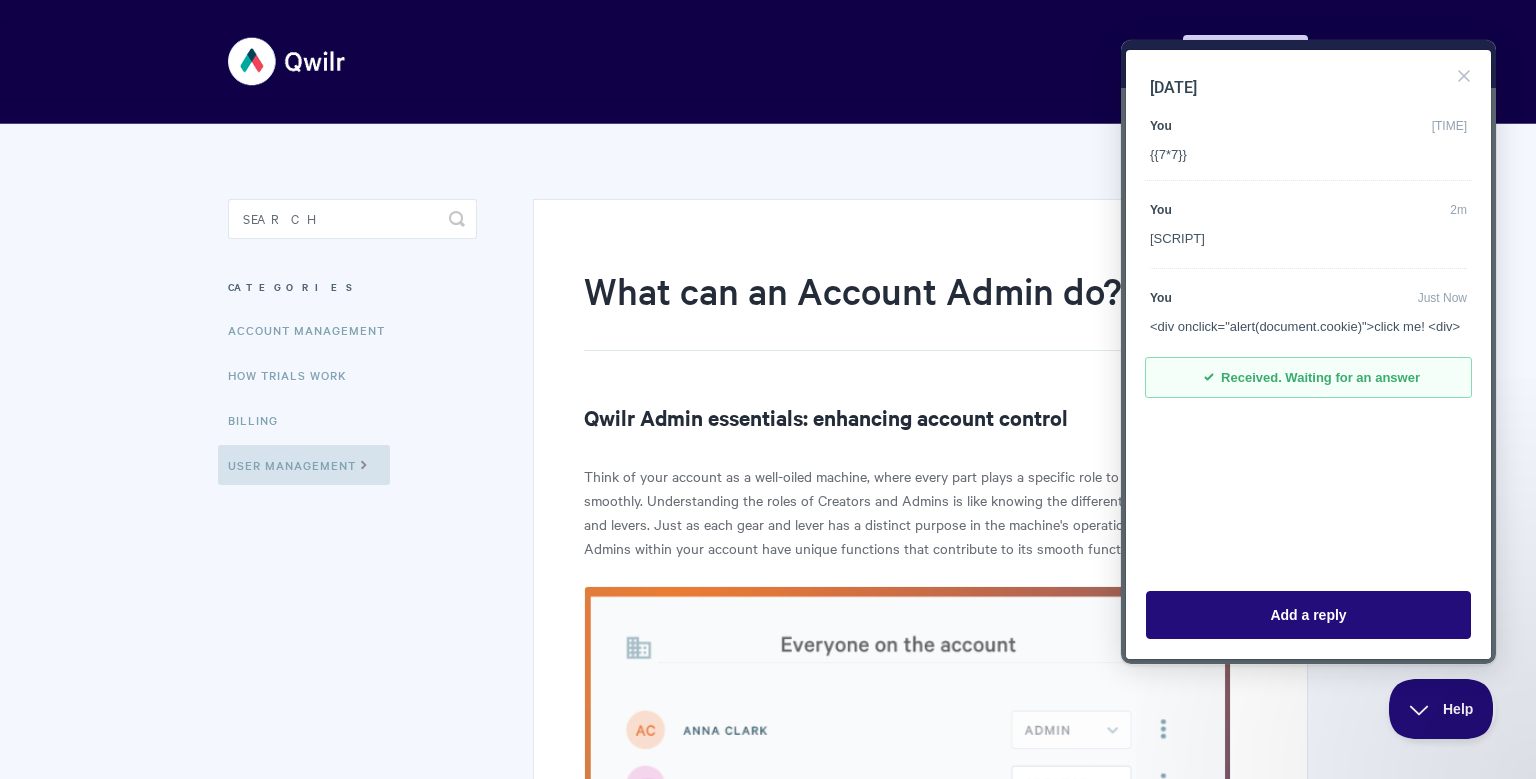 click on "<div onclick="alert(document.cookie)">click me! <div>" at bounding box center [1308, 327] 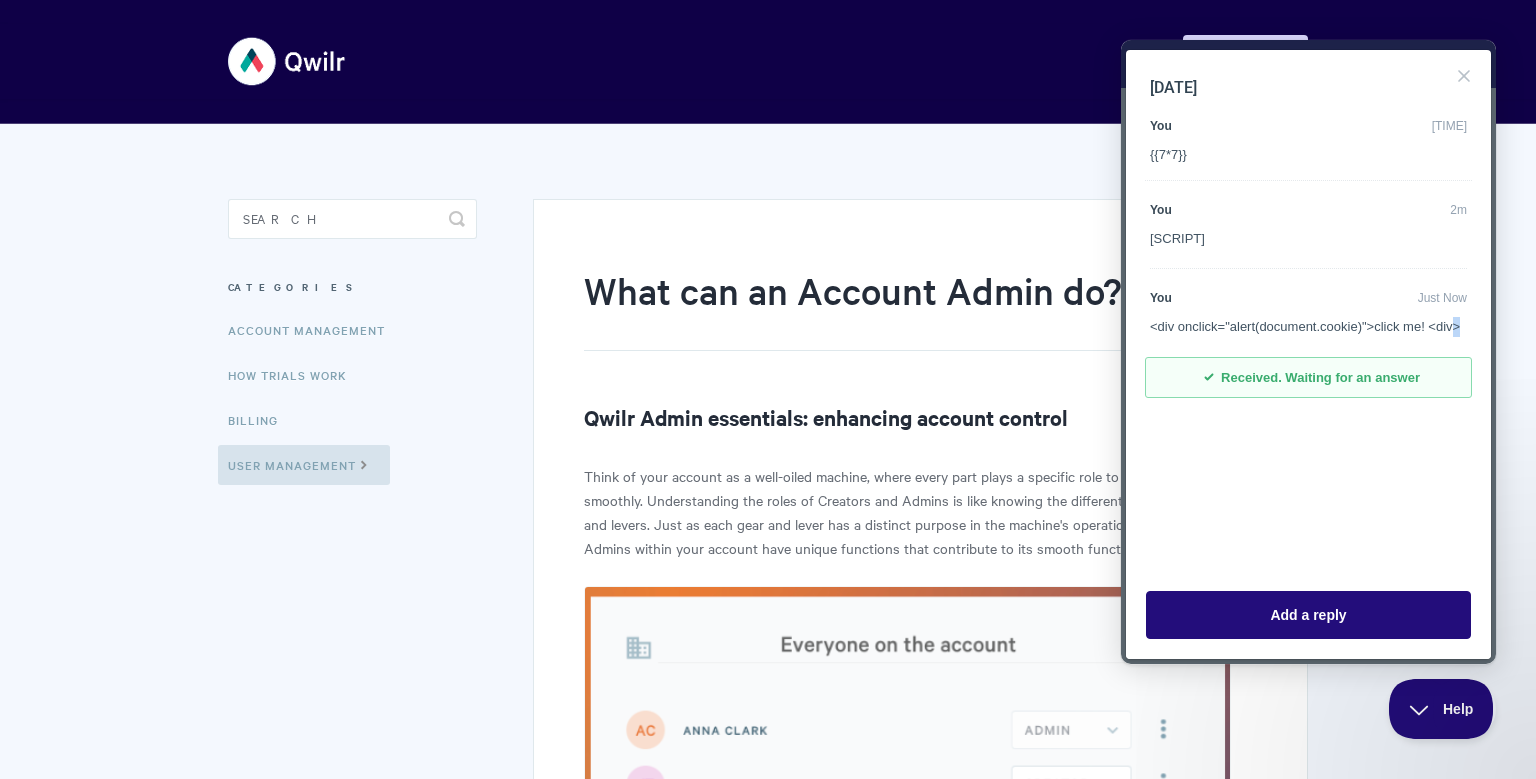 click on "<div onclick="alert(document.cookie)">click me! <div>" at bounding box center (1308, 327) 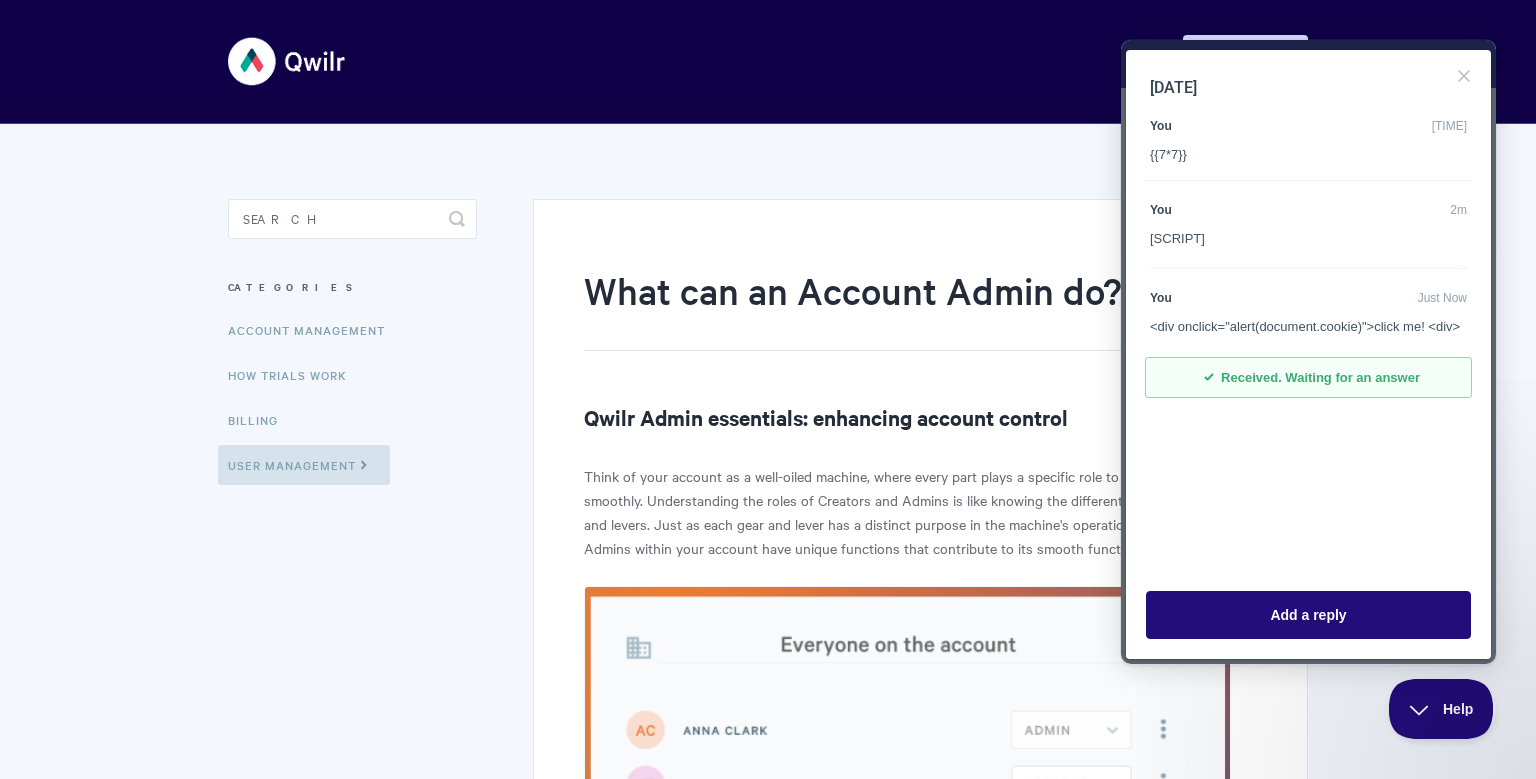 click on "<div onclick="alert(document.cookie)">click me! <div>" at bounding box center [1308, 327] 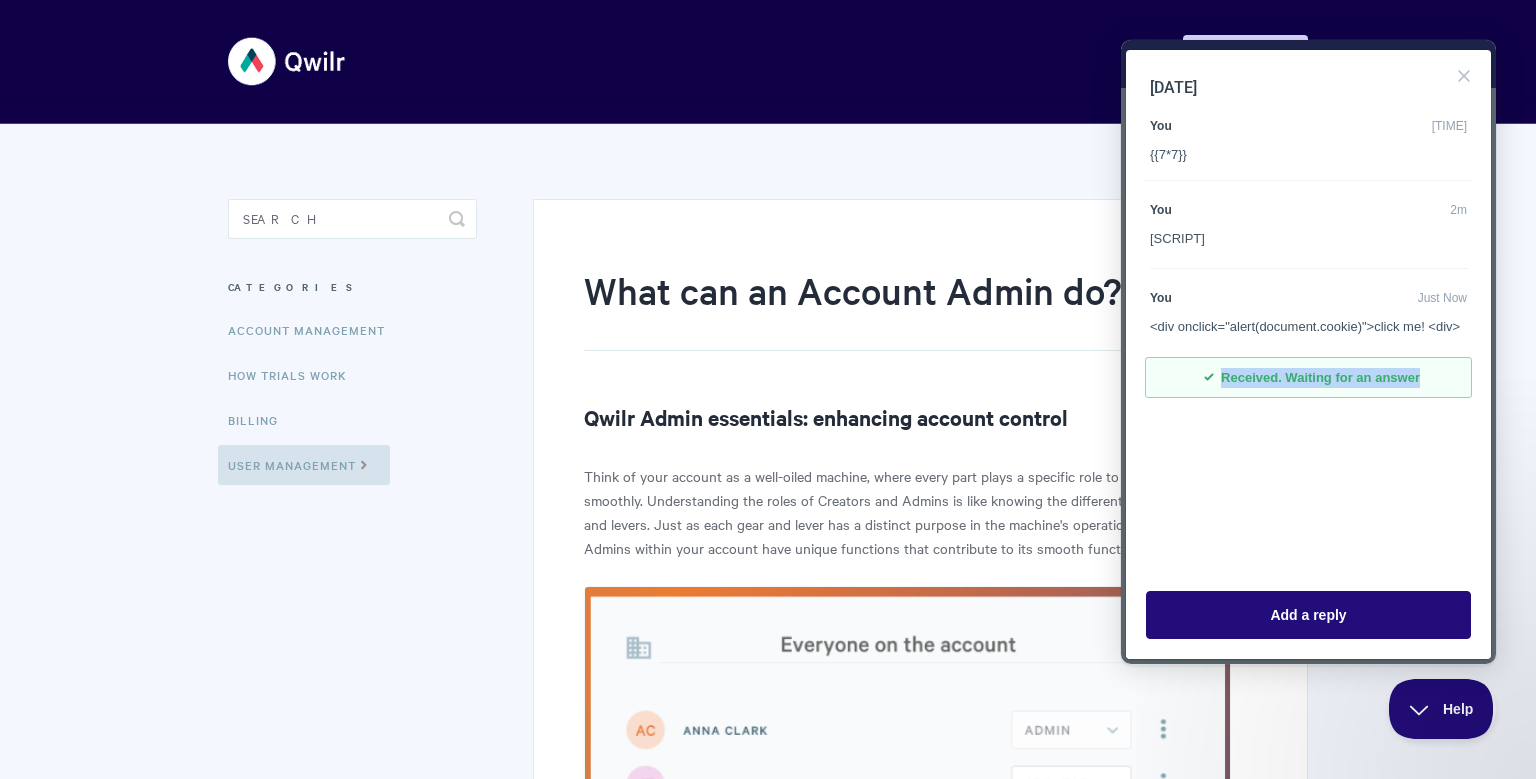 drag, startPoint x: 1142, startPoint y: 295, endPoint x: 1455, endPoint y: 403, distance: 331.10873 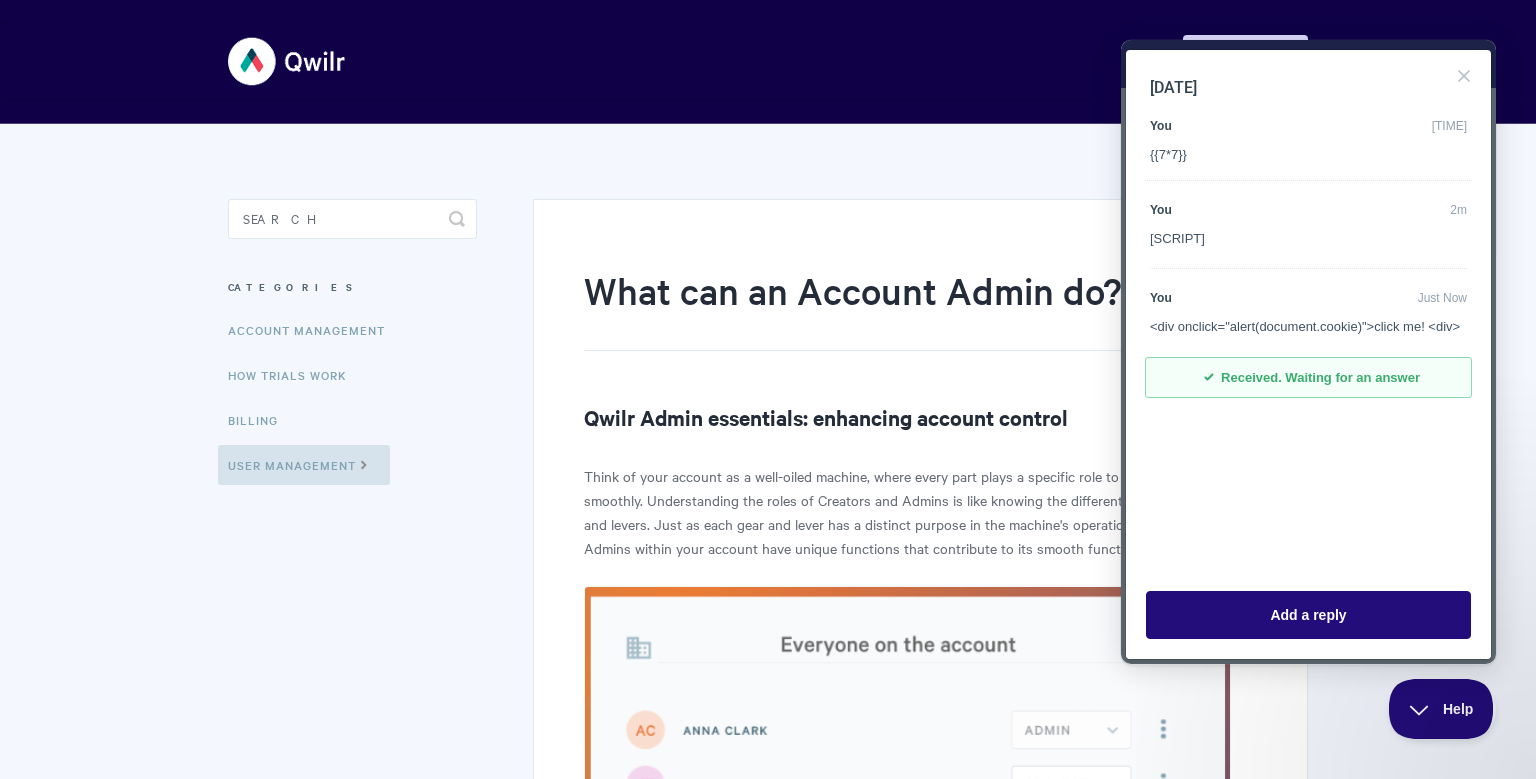 click on "[DATE] You [TIME] {{7*7}} You [TIME] [SCRIPT] You [TIME] [DIV] checkmark Received. Waiting for an answer" at bounding box center [1308, 310] 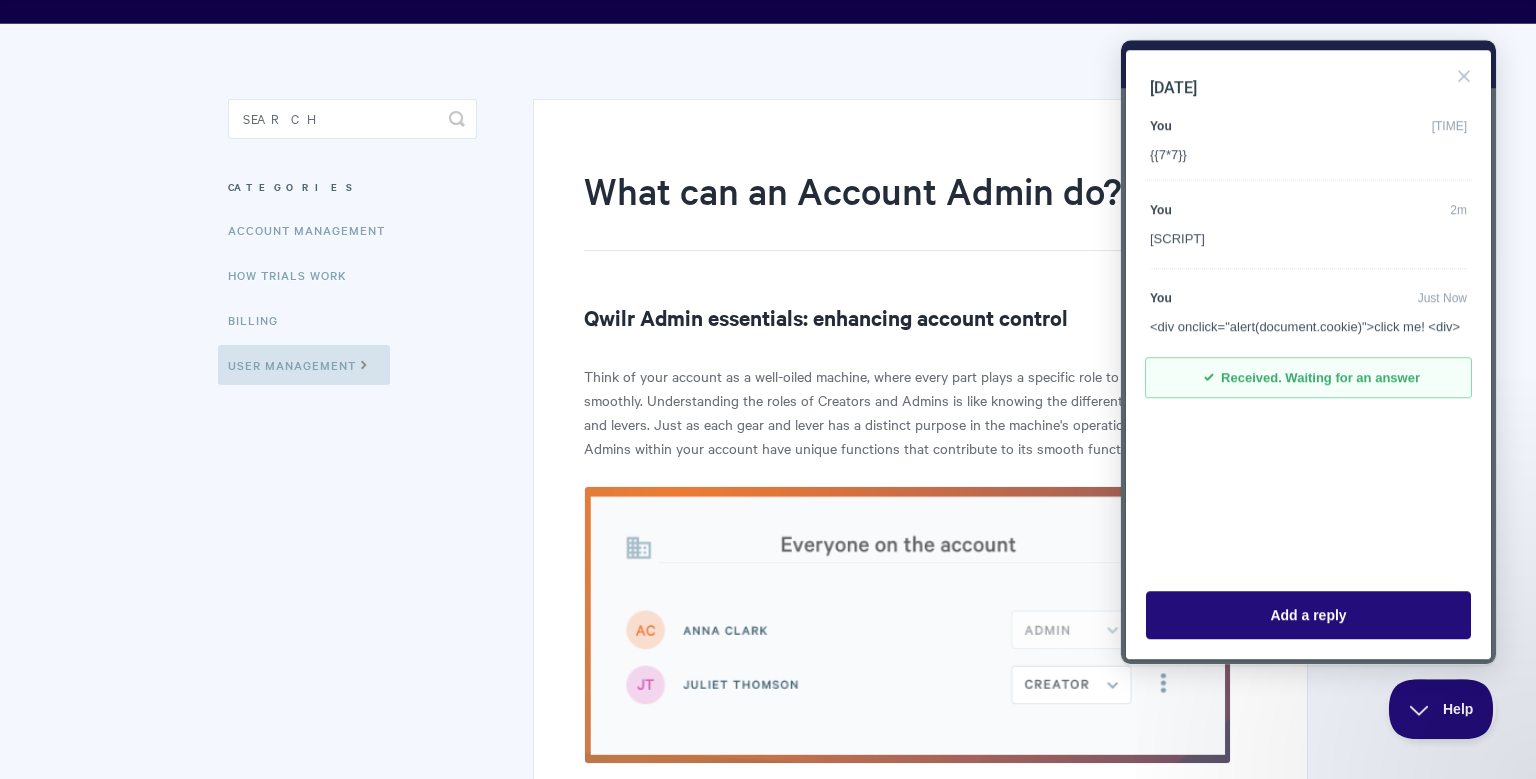 click on "What can an Account Admin do? Qwilr Admin essentials: enhancing account control Think of your account as a well-oiled machine, where every part plays a specific role to keep things running smoothly. Understanding the roles of Creators and Admins is like knowing the different functions of gears and levers. Just as each gear and lever has a distinct purpose in the machine's operation, Creators and Admins within your account have unique functions that contribute to its smooth functioning. Account Admin is a user permission level that has access to everything in your account. There are 2 types of users in your account: Creators and Admins. Creators will only be able to create Pages. They'll also have access to the Pages and Templates specifically shared with them. Admins include the person who created the account plus anyone who was granted Admin permissions or" at bounding box center (768, 935) 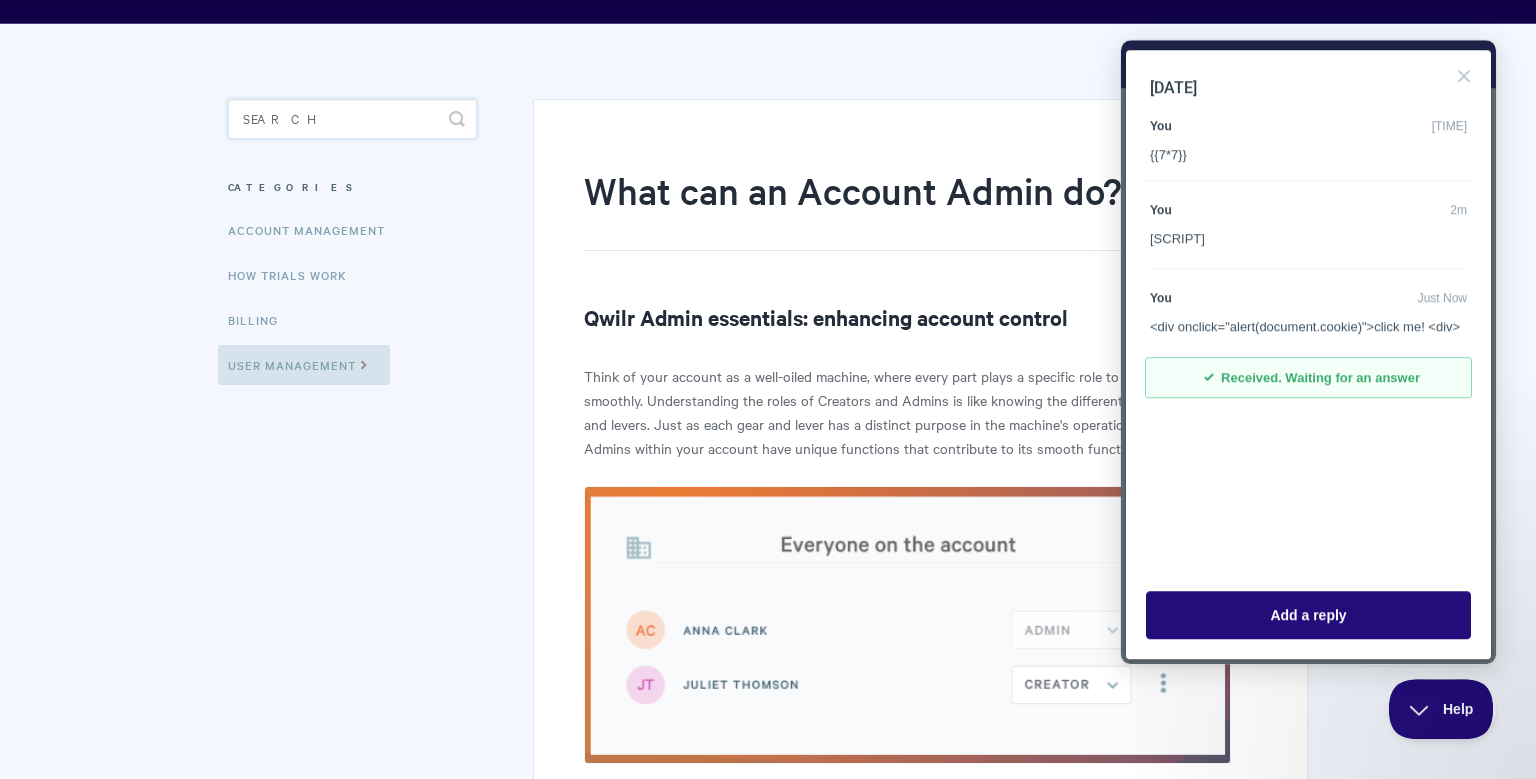 click at bounding box center (352, 119) 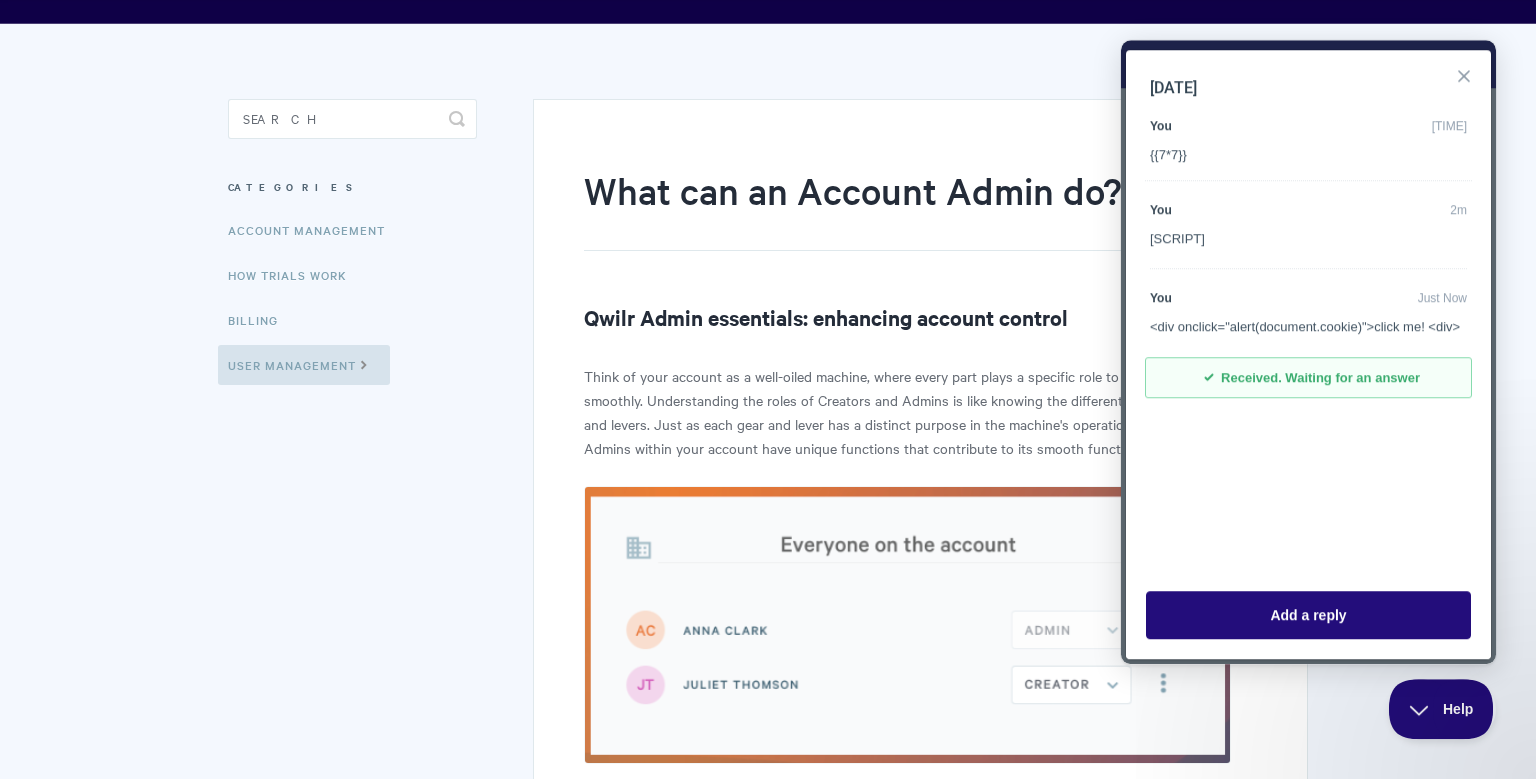 click on "Close" at bounding box center (1464, 76) 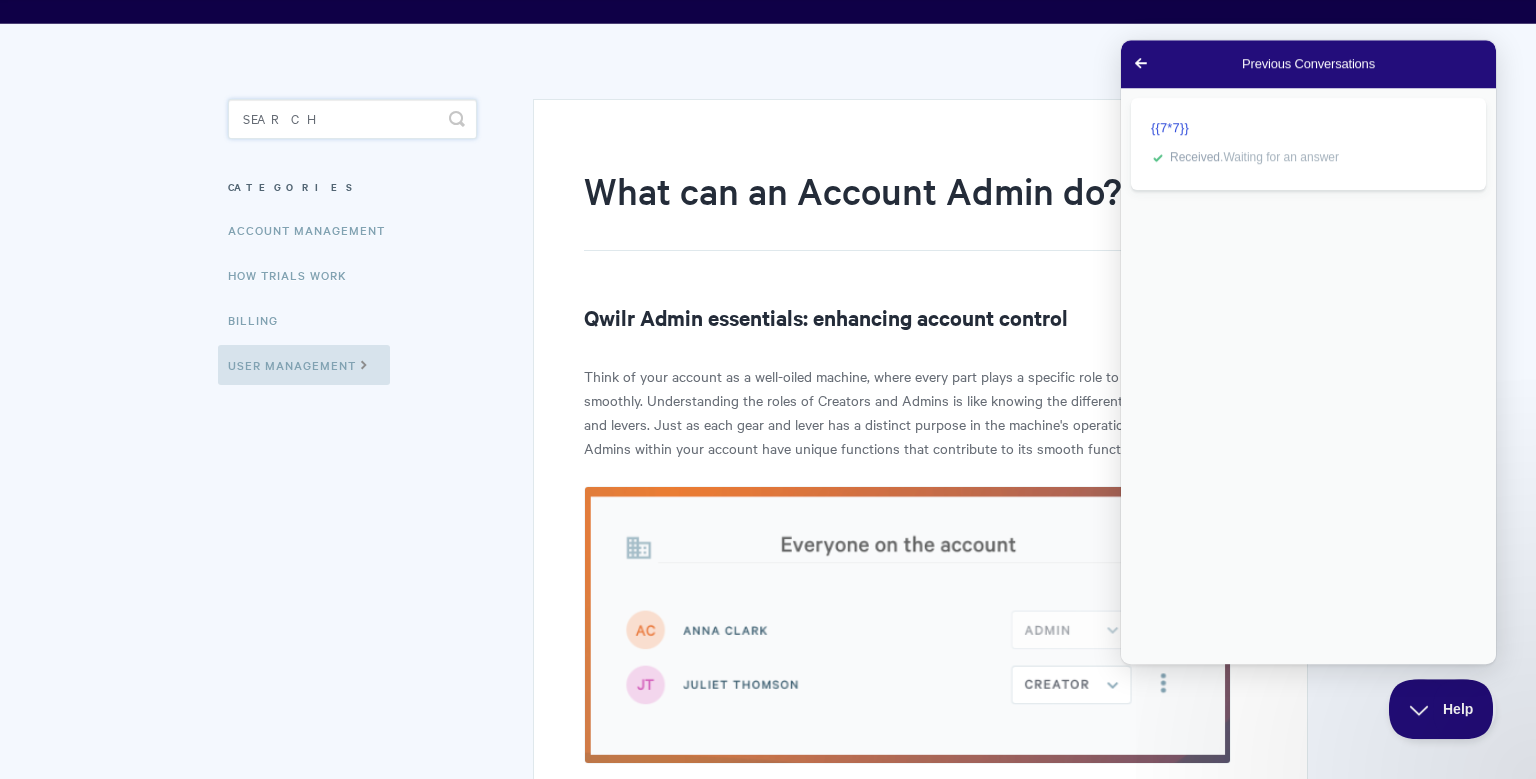 click at bounding box center (352, 119) 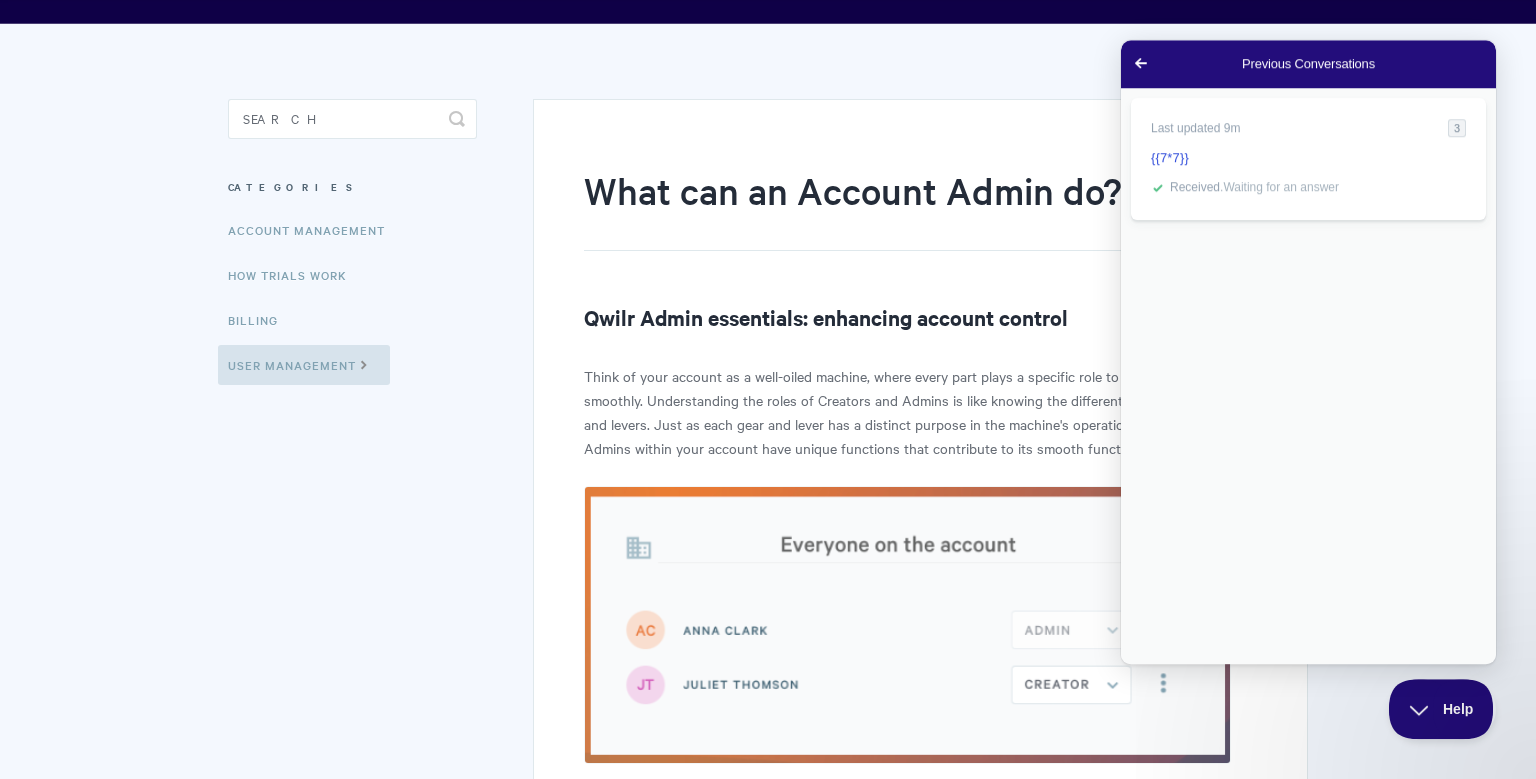click on "Go back" at bounding box center [1141, 63] 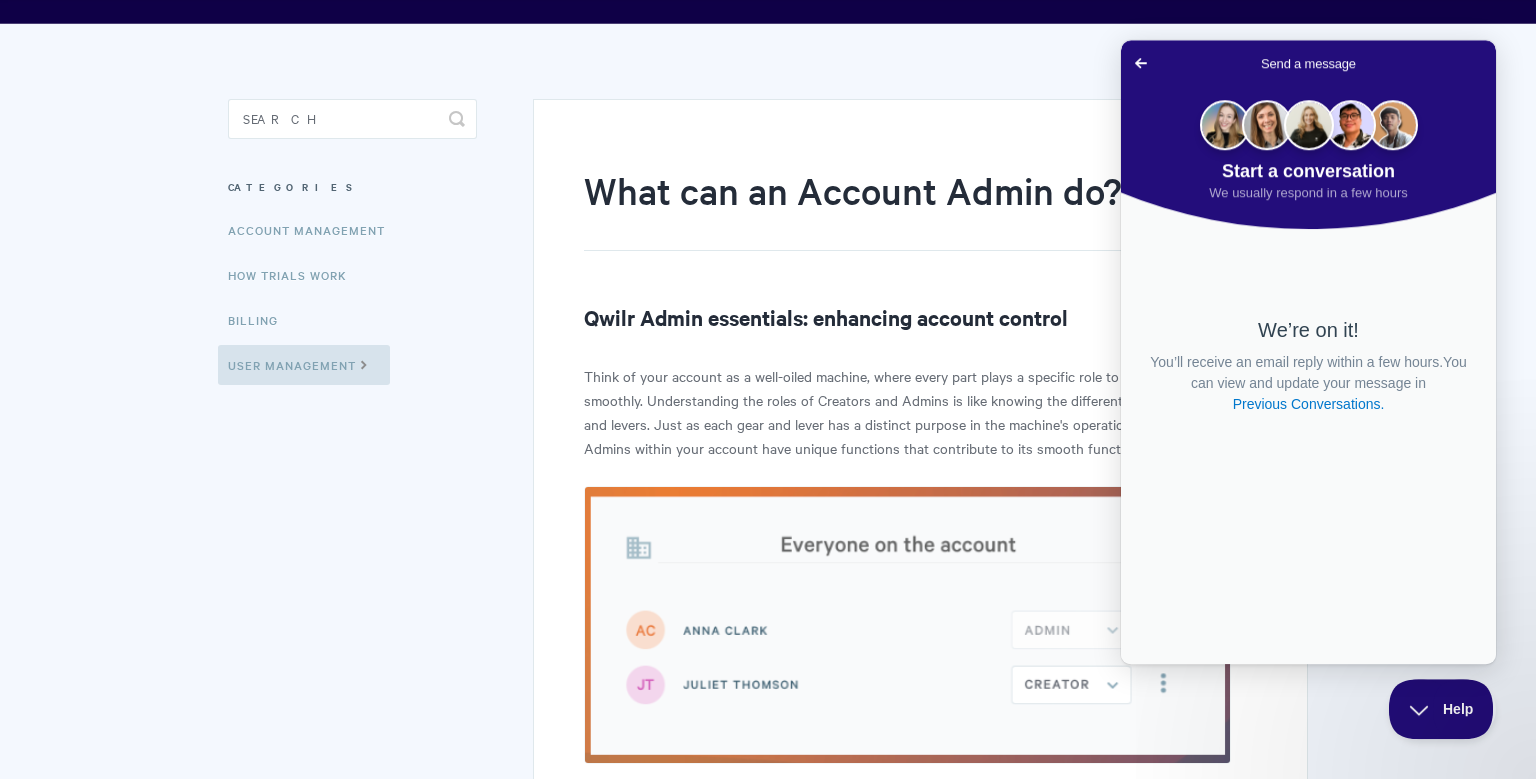 click on "Go back" at bounding box center (1141, 63) 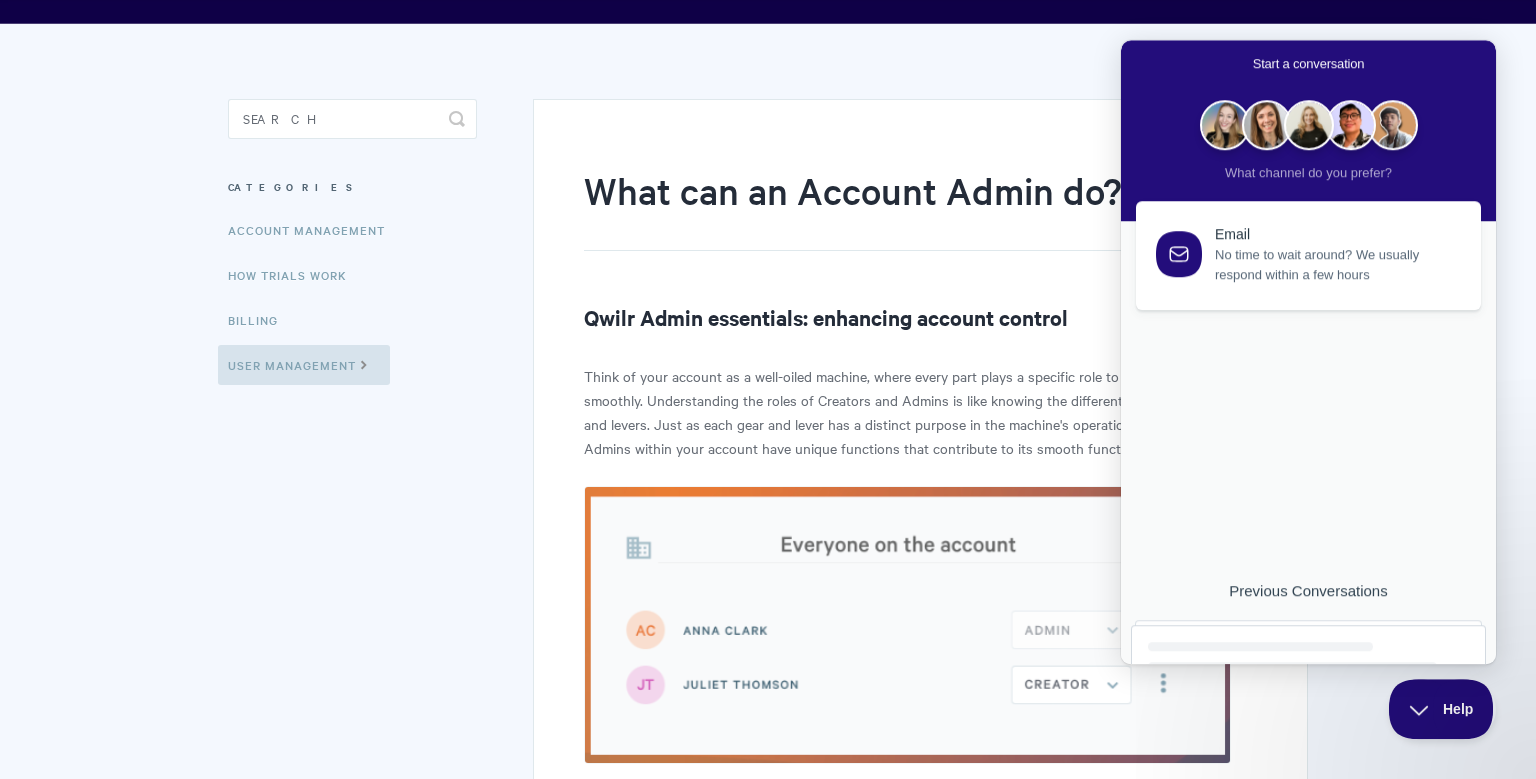 click on "Start a conversation" at bounding box center [1308, 64] 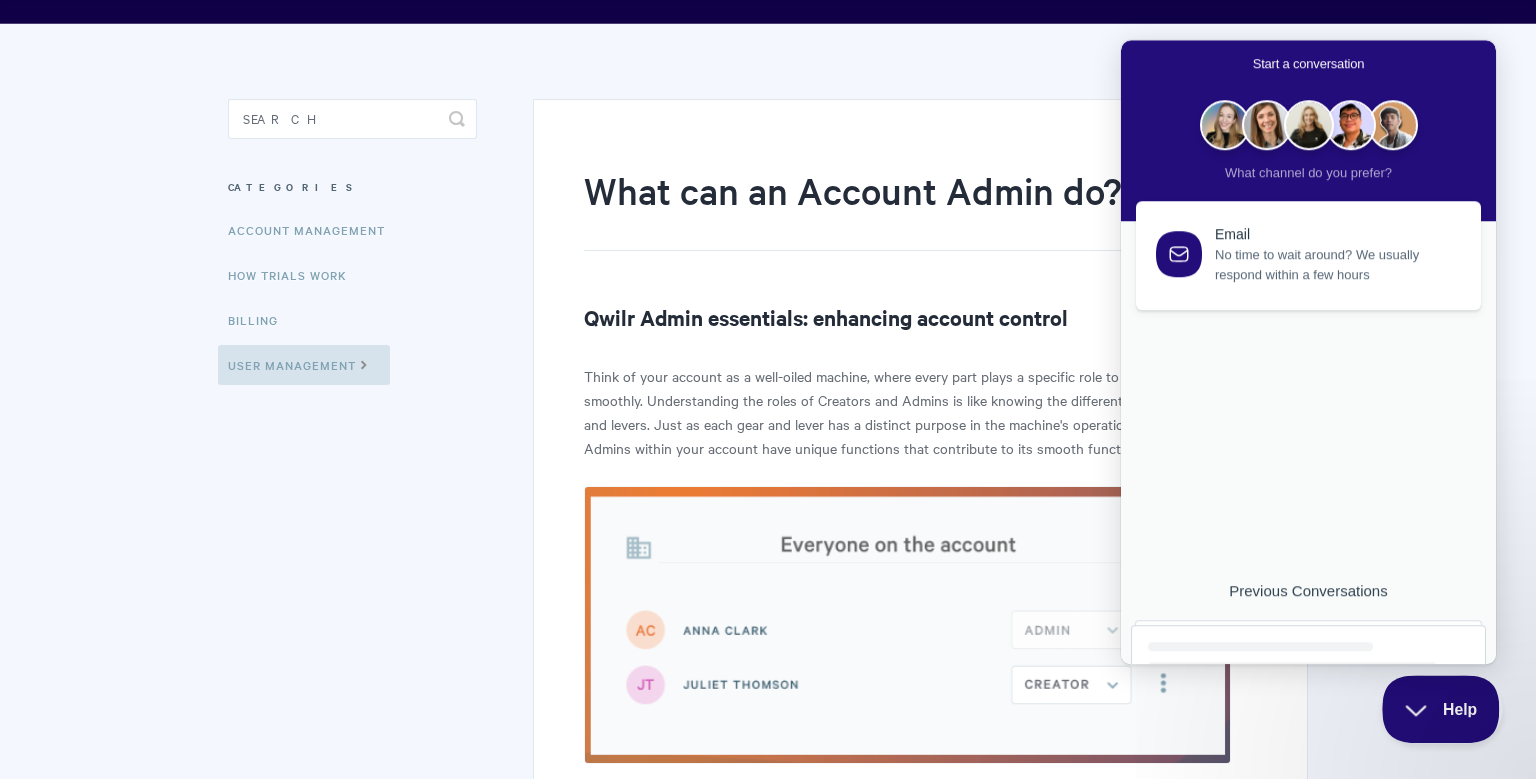 click on "Help" at bounding box center (1434, 705) 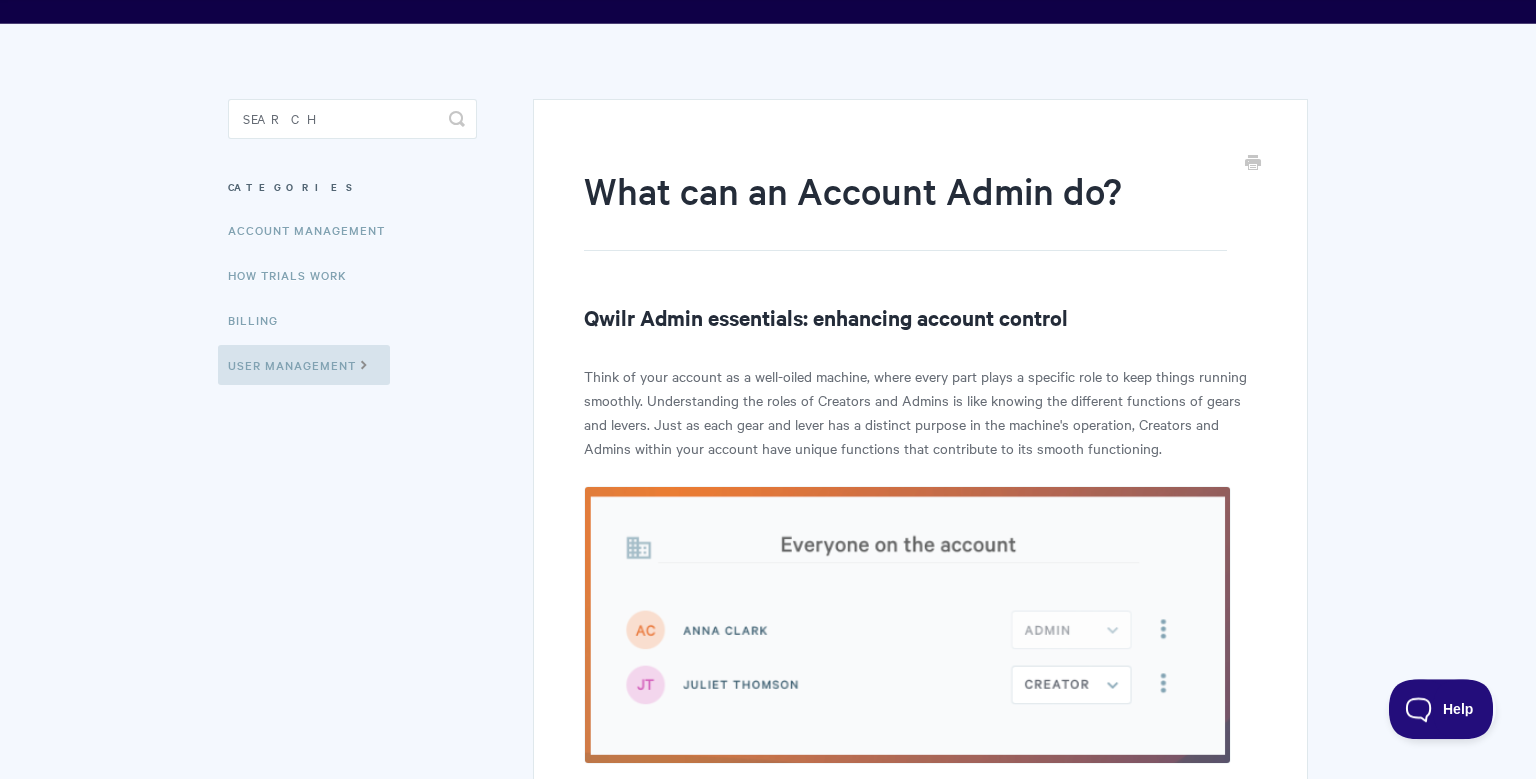 click at bounding box center (352, 119) 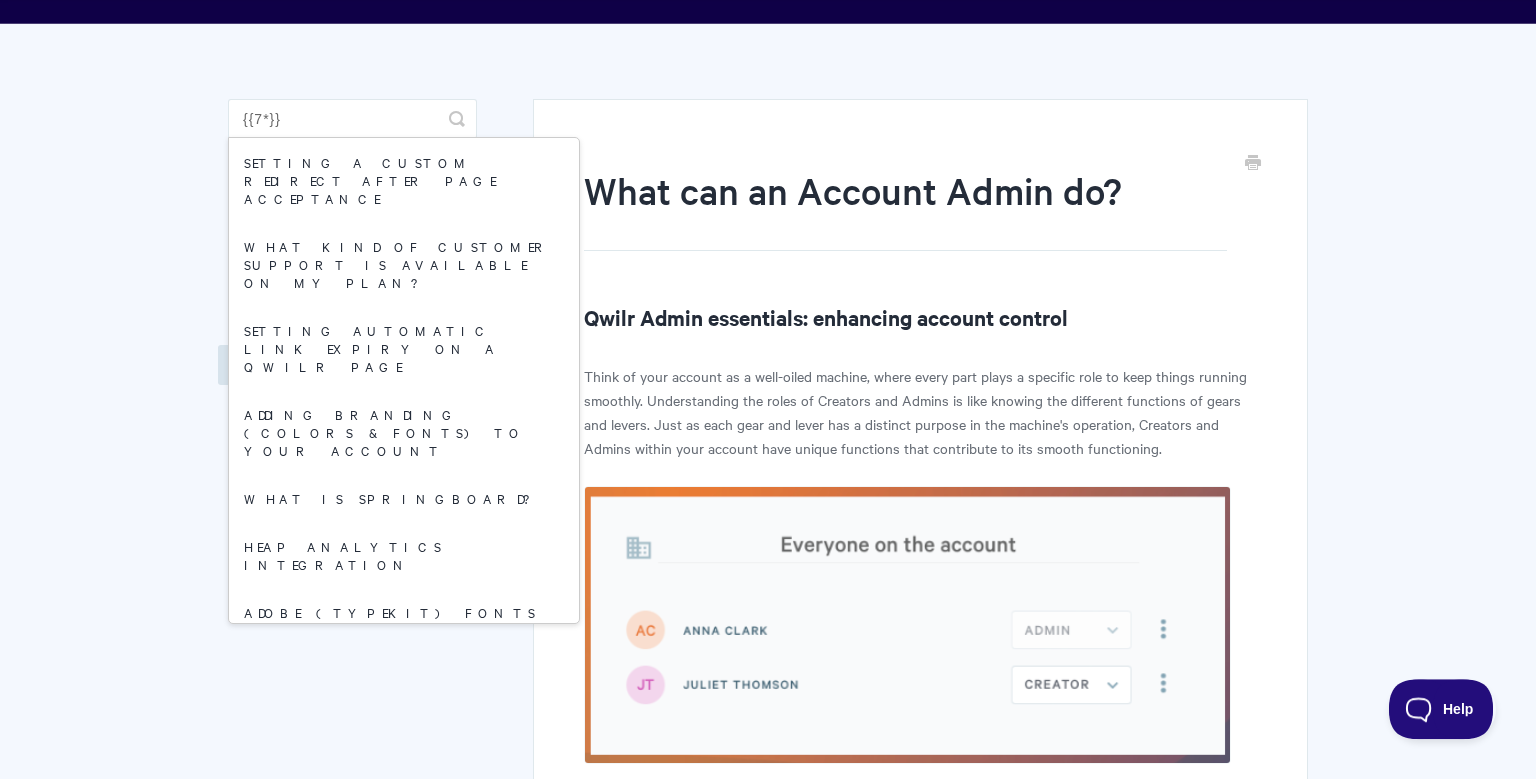 type on "{{7*7}}" 